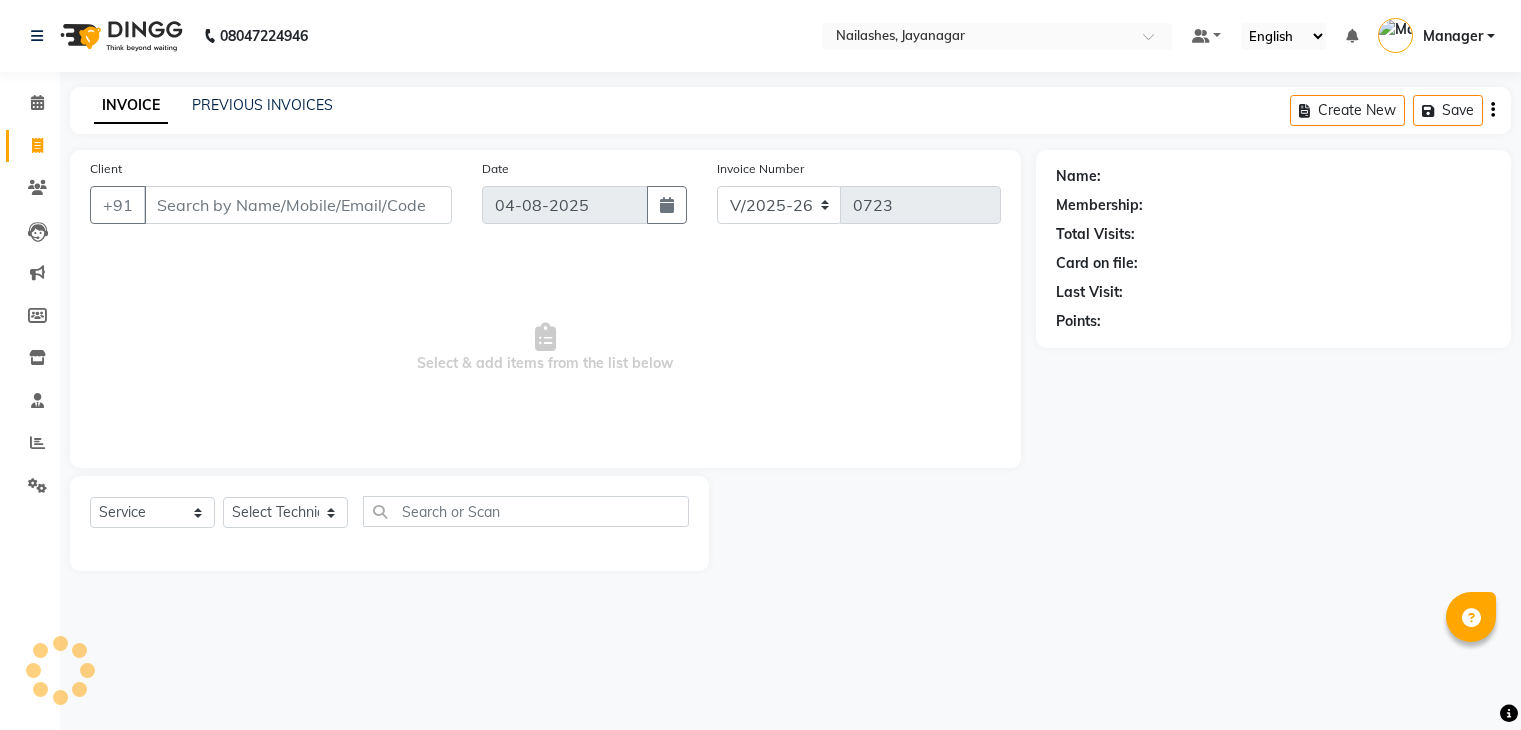 select on "4495" 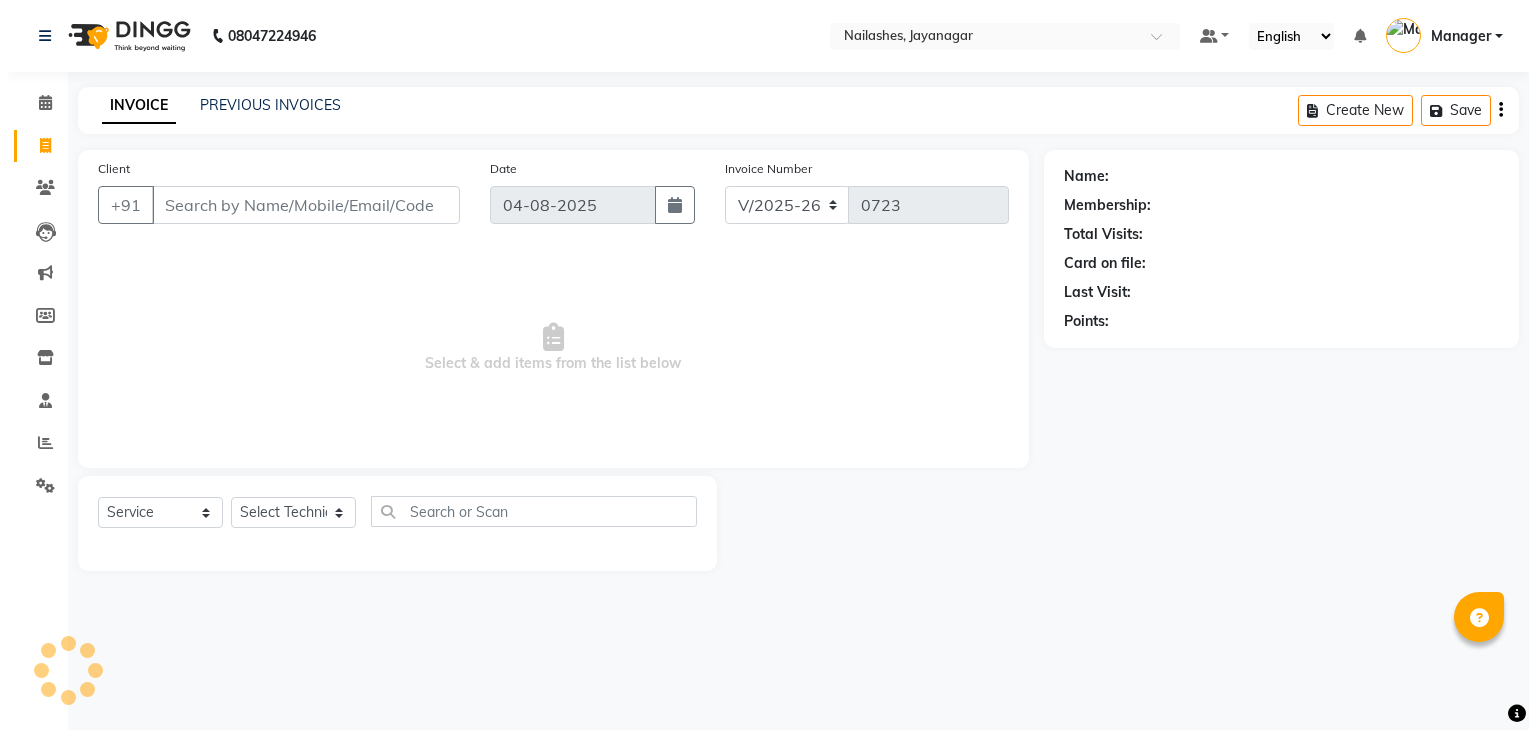 scroll, scrollTop: 0, scrollLeft: 0, axis: both 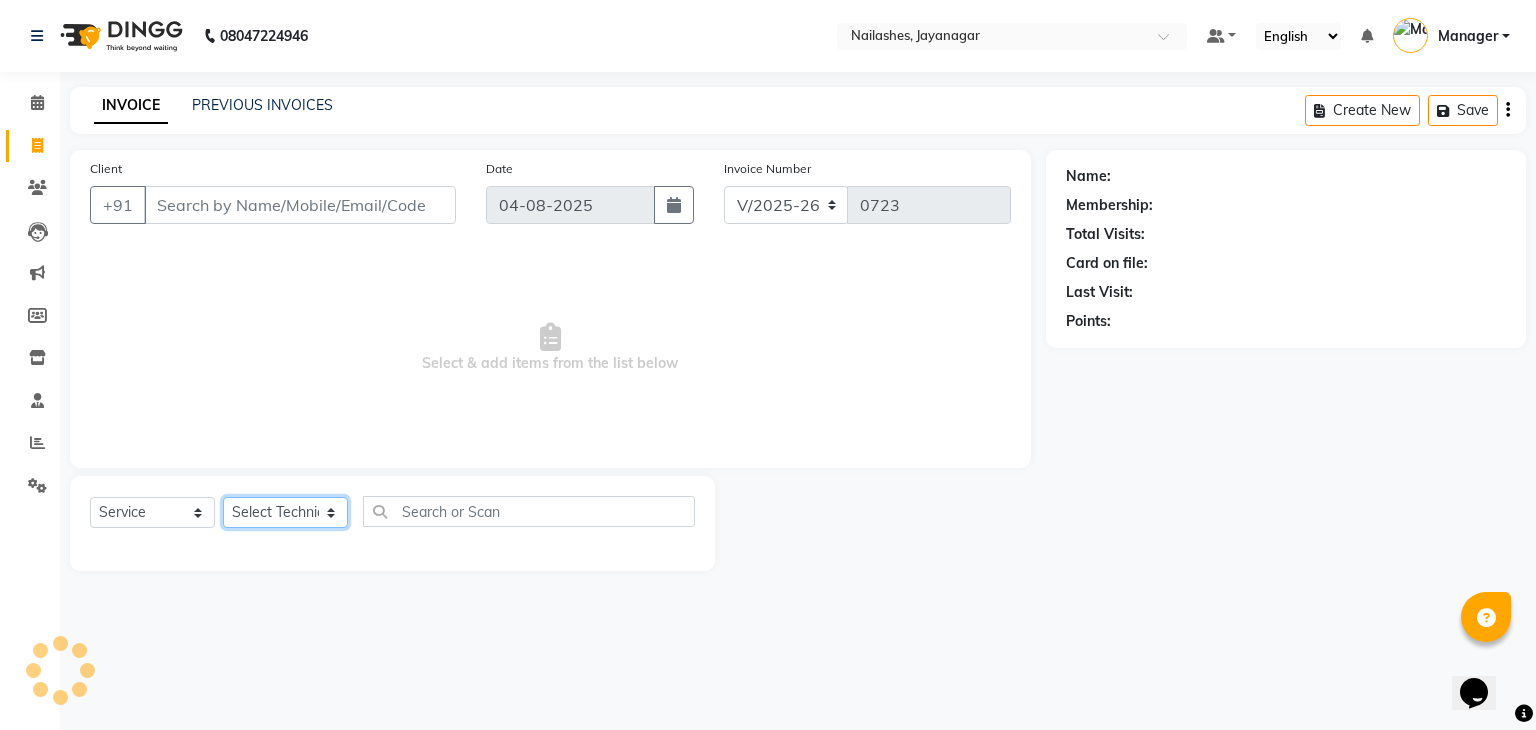 click on "Select Technician" 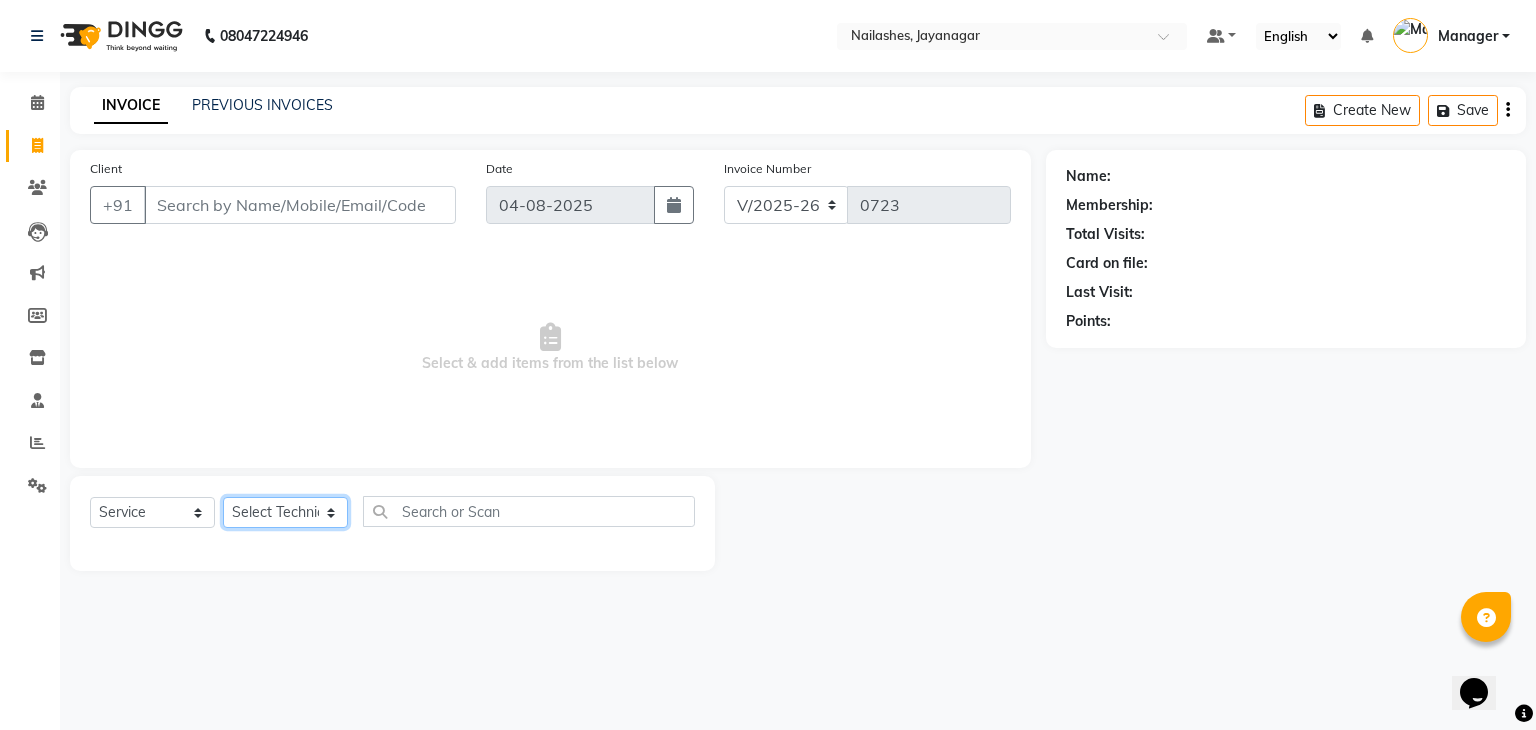 select on "25632" 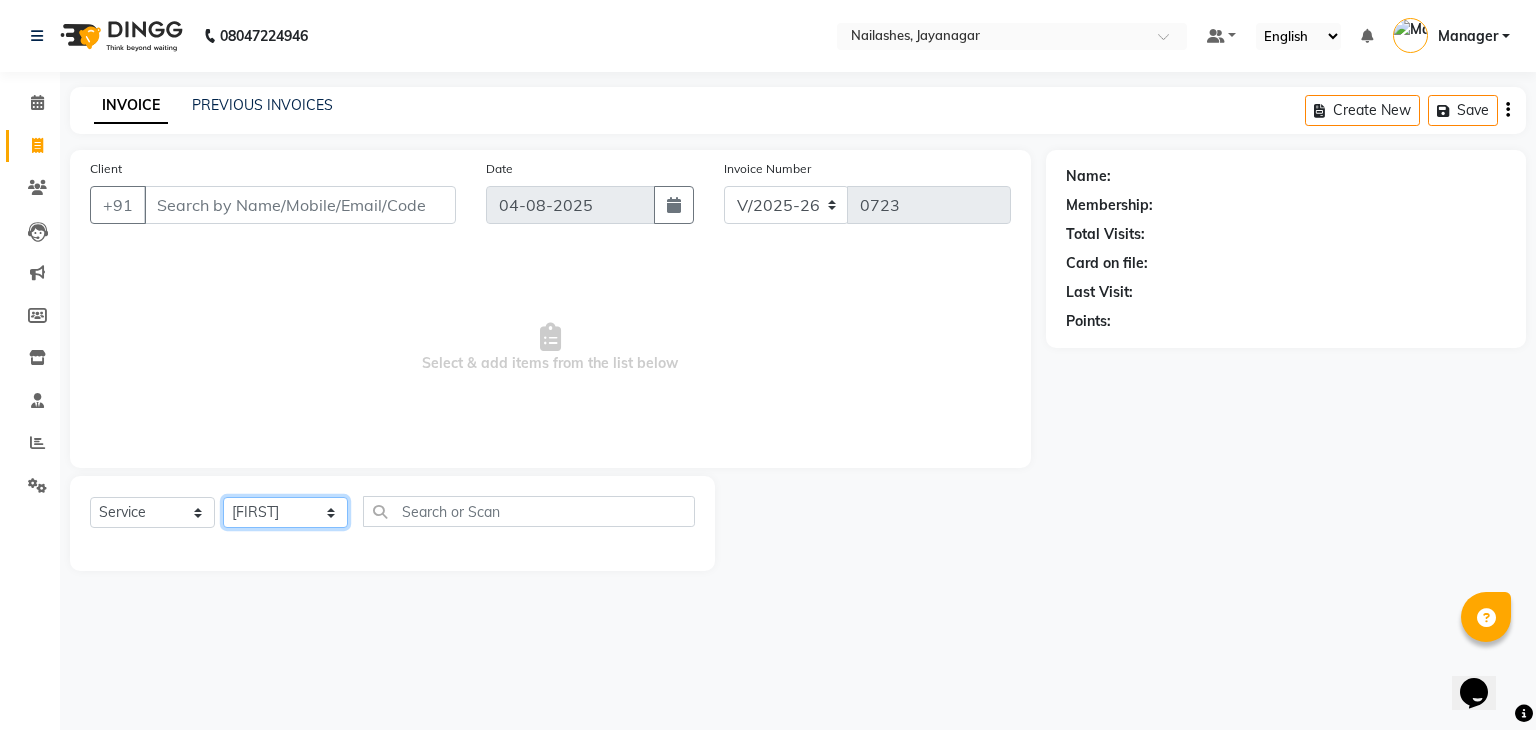 click on "Select Technician Admin ayaan DAYAL Manager mohith PRINCE Ranjitha Soundarya" 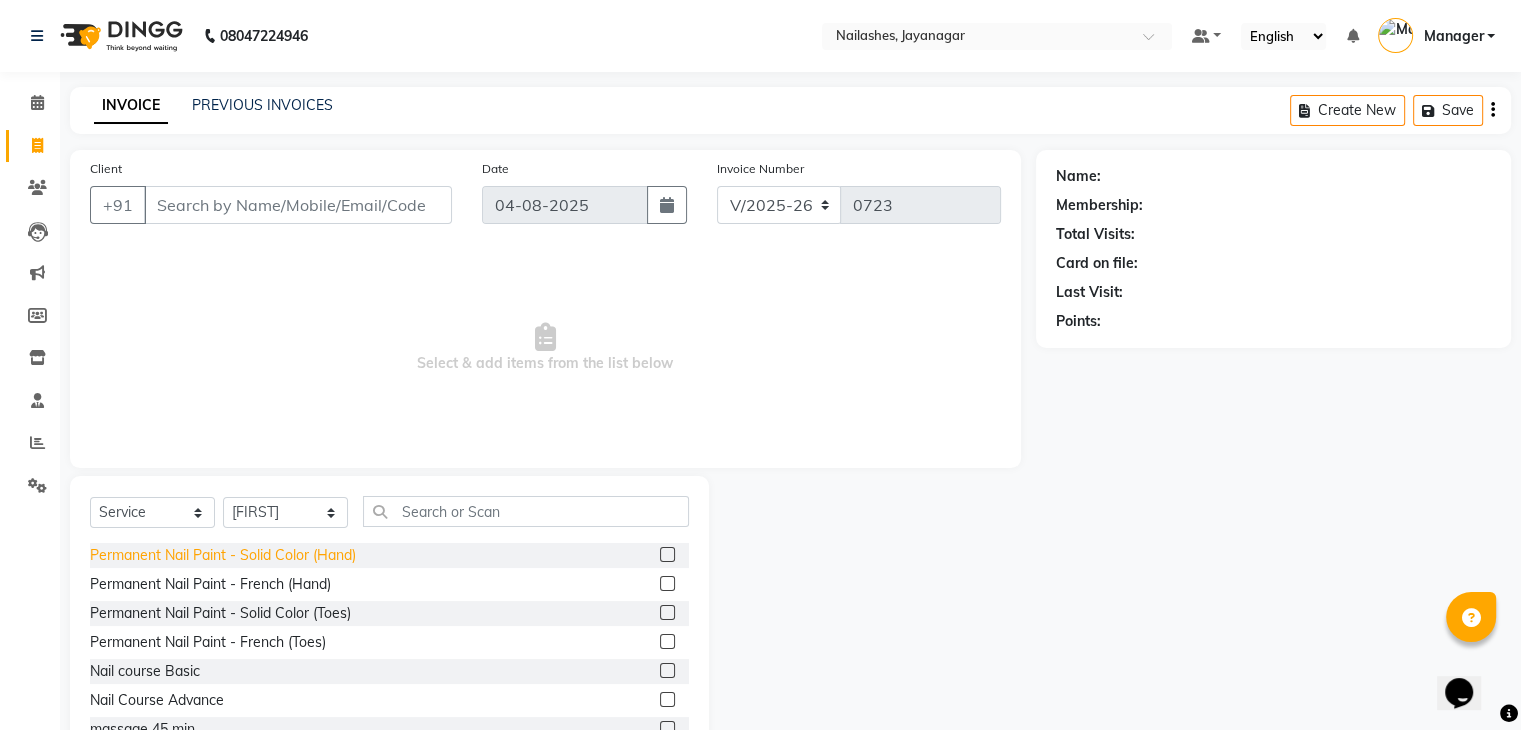 click on "Permanent Nail Paint - Solid Color (Hand)" 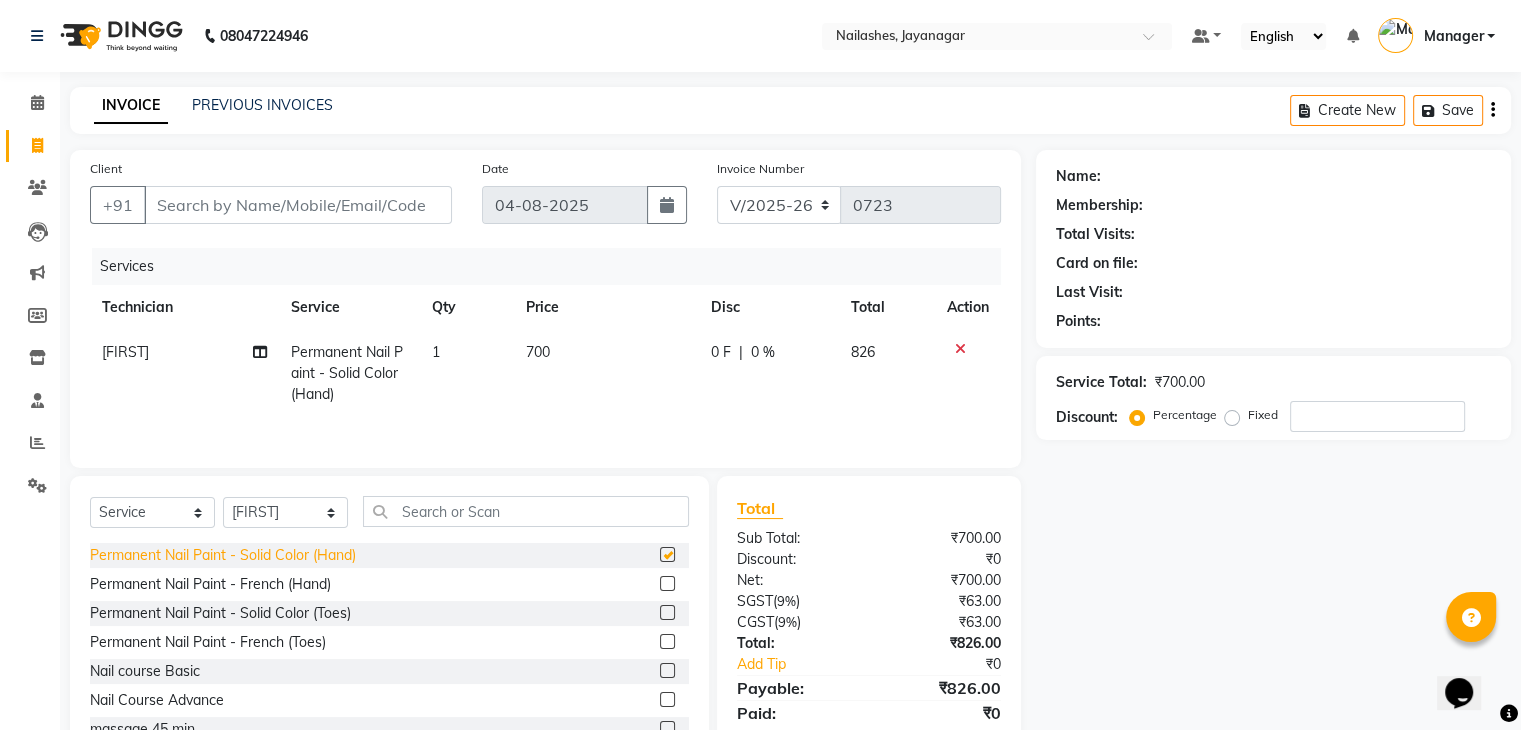checkbox on "false" 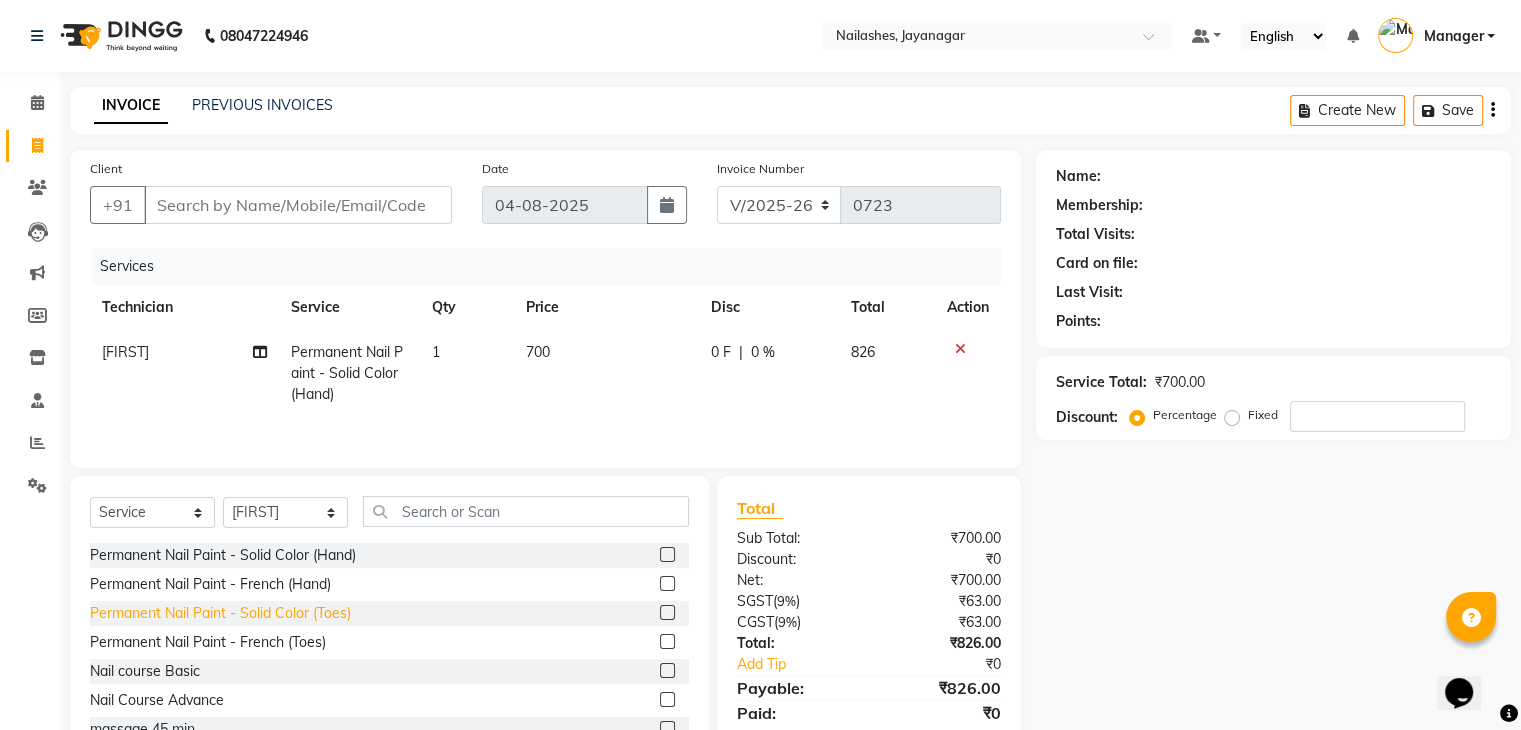 click on "Permanent Nail Paint - Solid Color (Toes)" 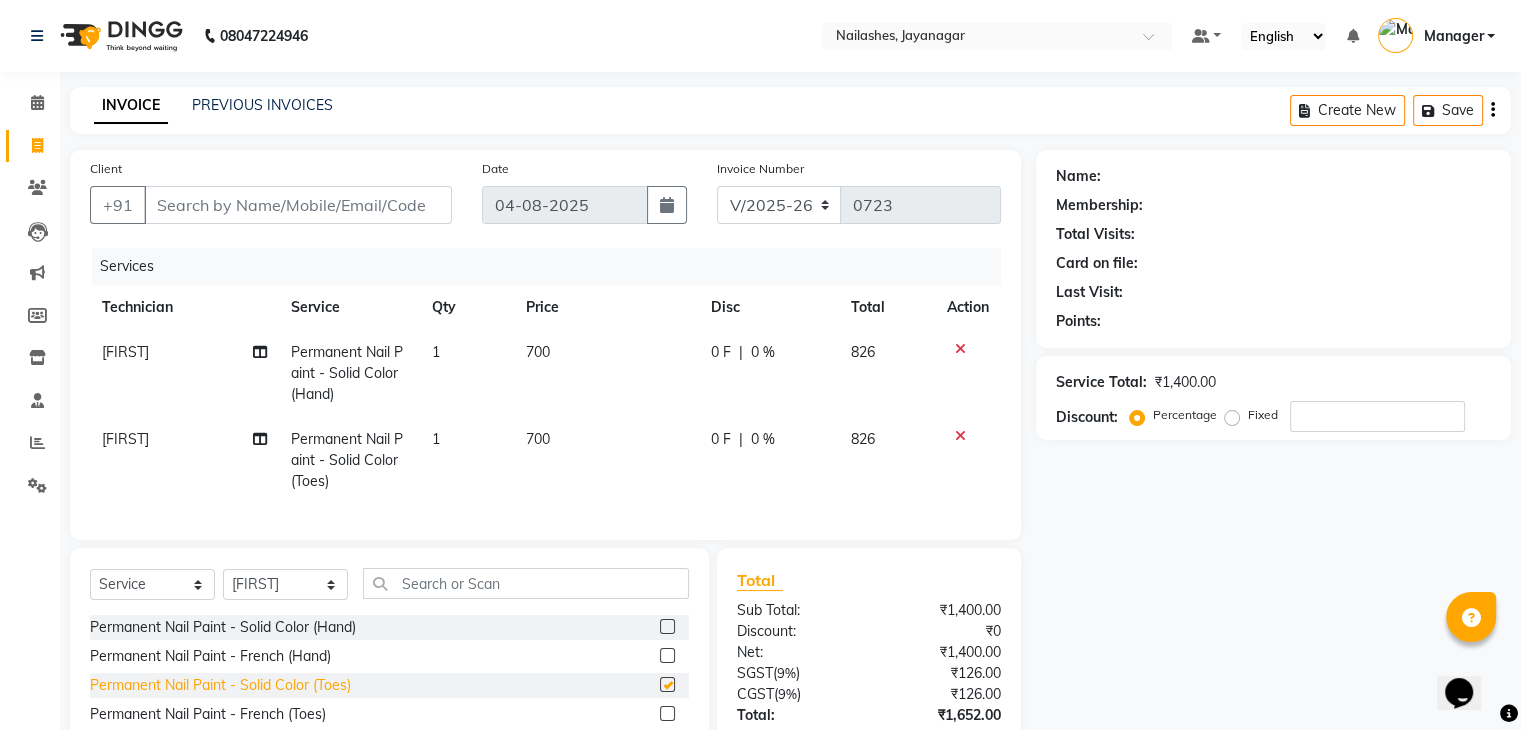 checkbox on "false" 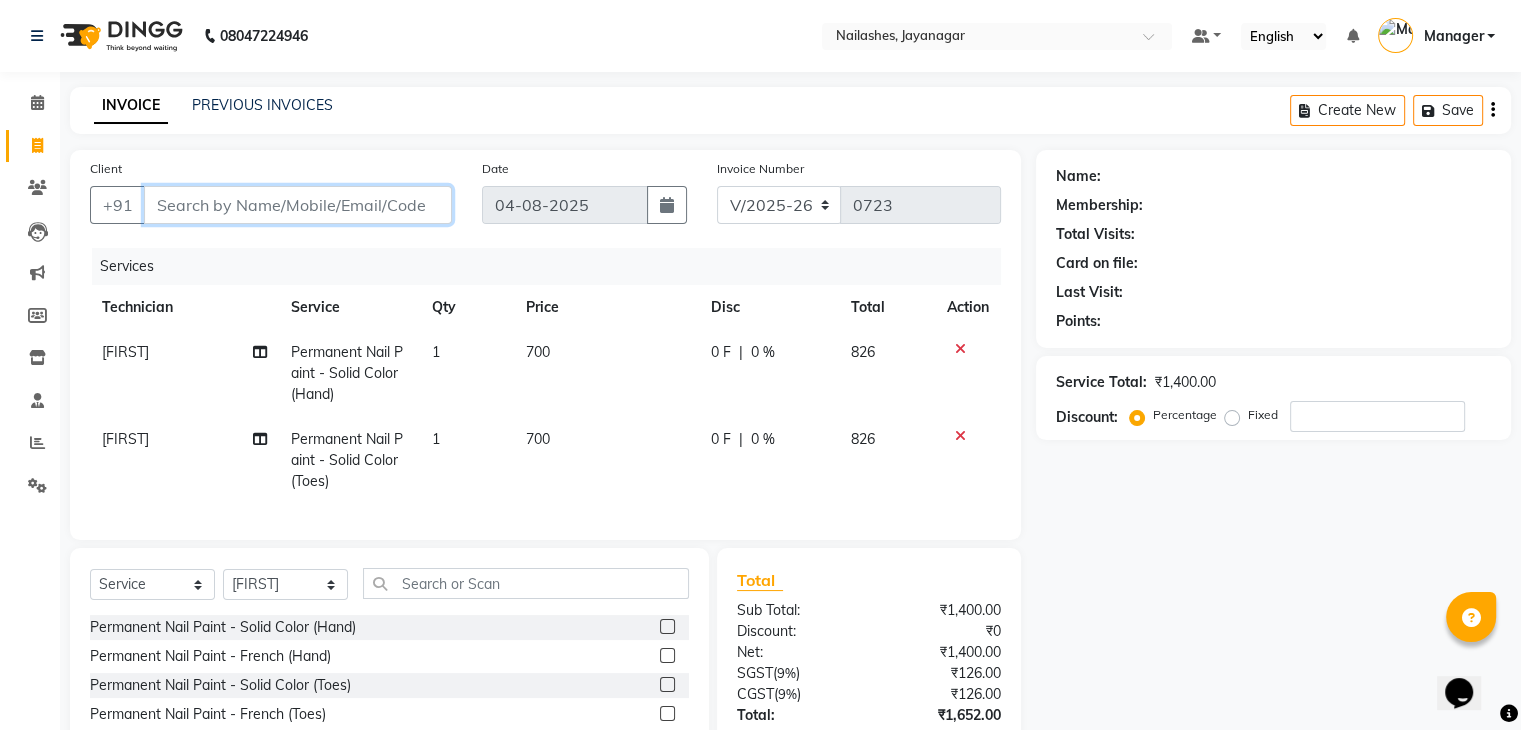 click on "Client" at bounding box center [298, 205] 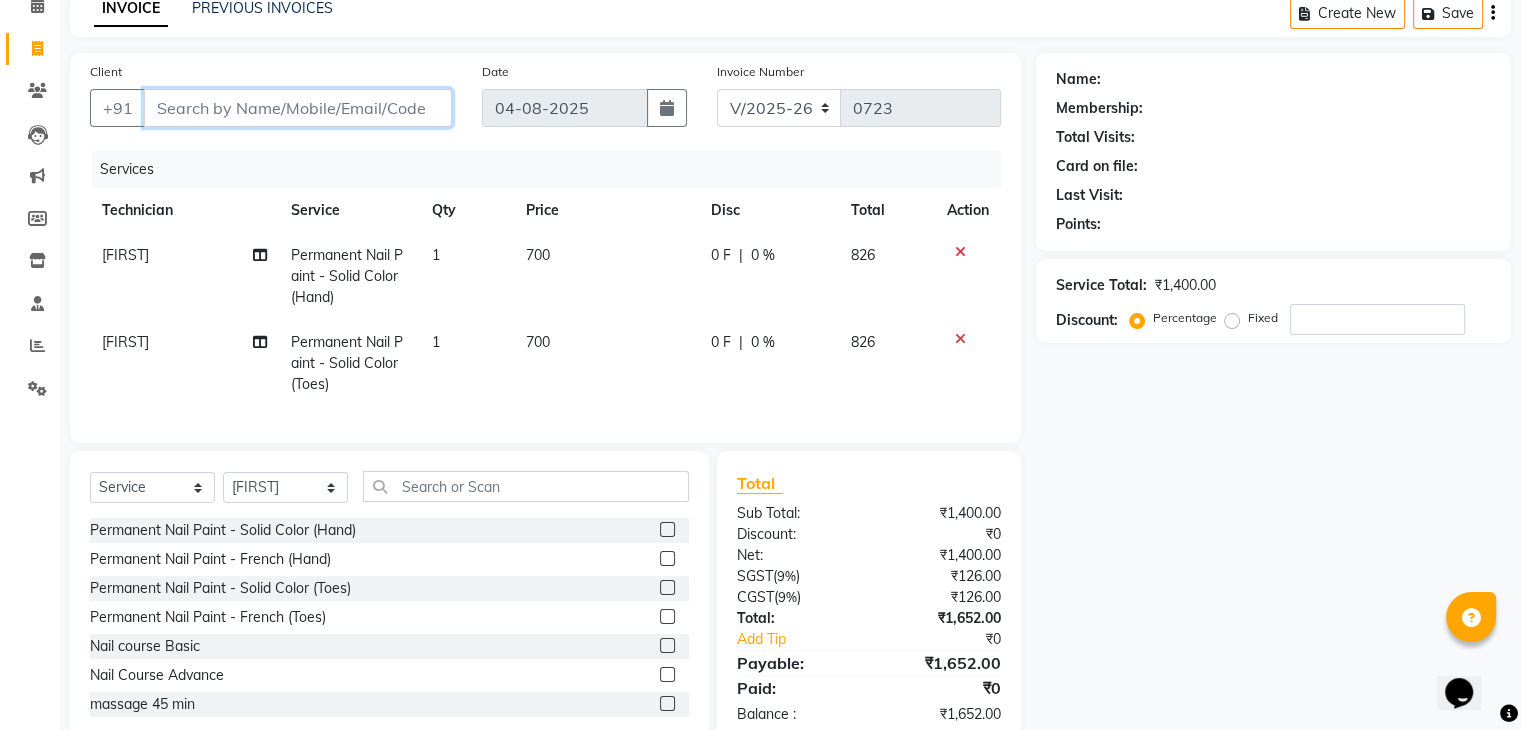 scroll, scrollTop: 159, scrollLeft: 0, axis: vertical 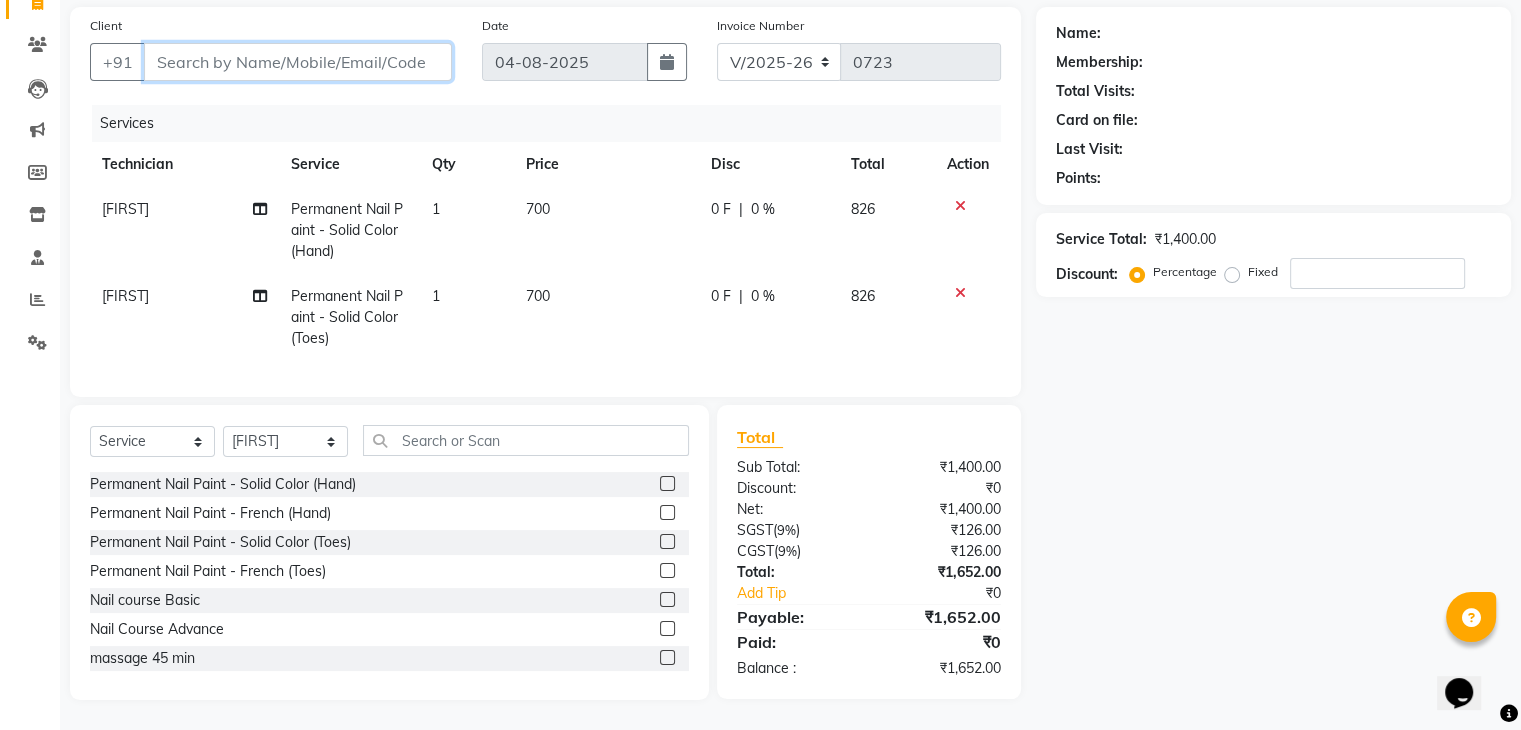 click on "Client" at bounding box center [298, 62] 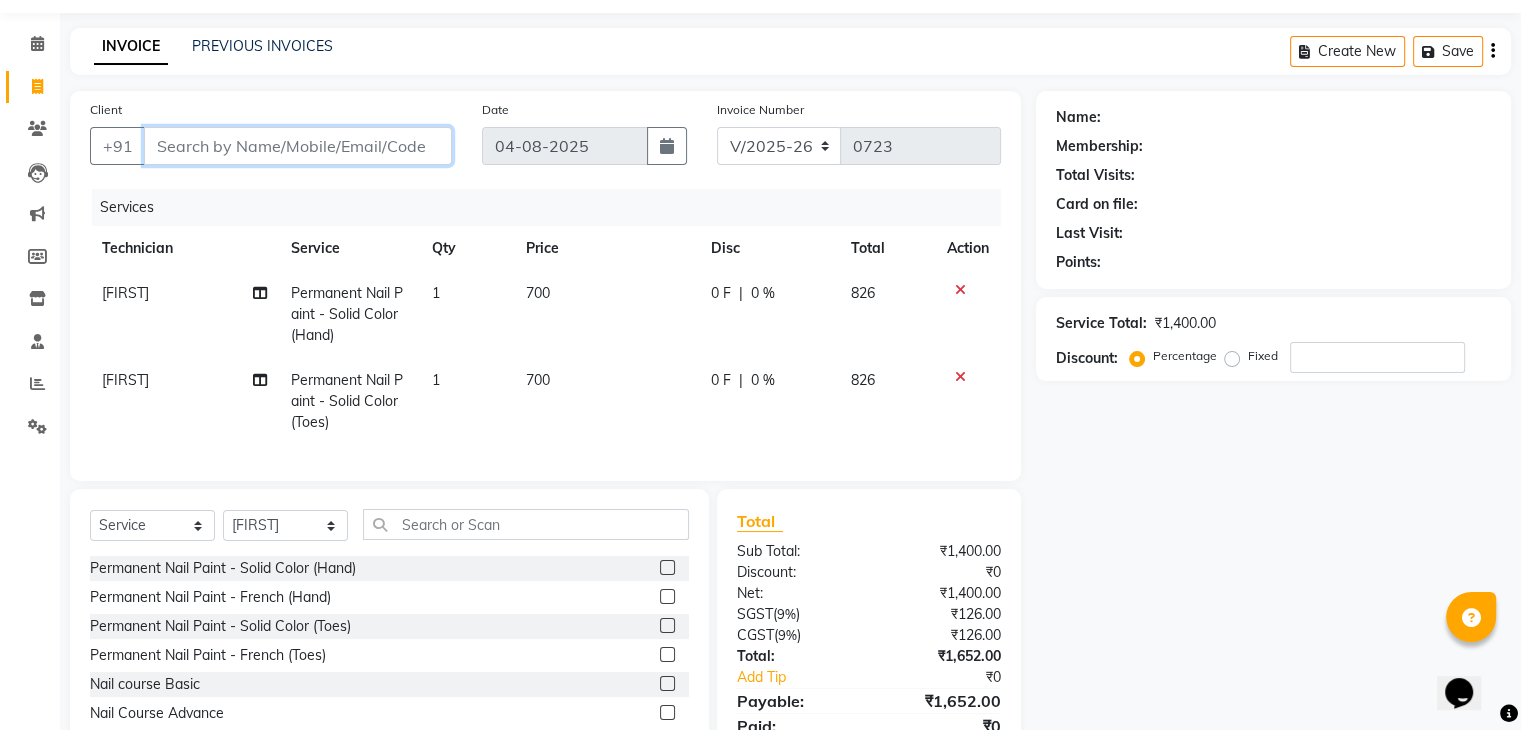 scroll, scrollTop: 0, scrollLeft: 0, axis: both 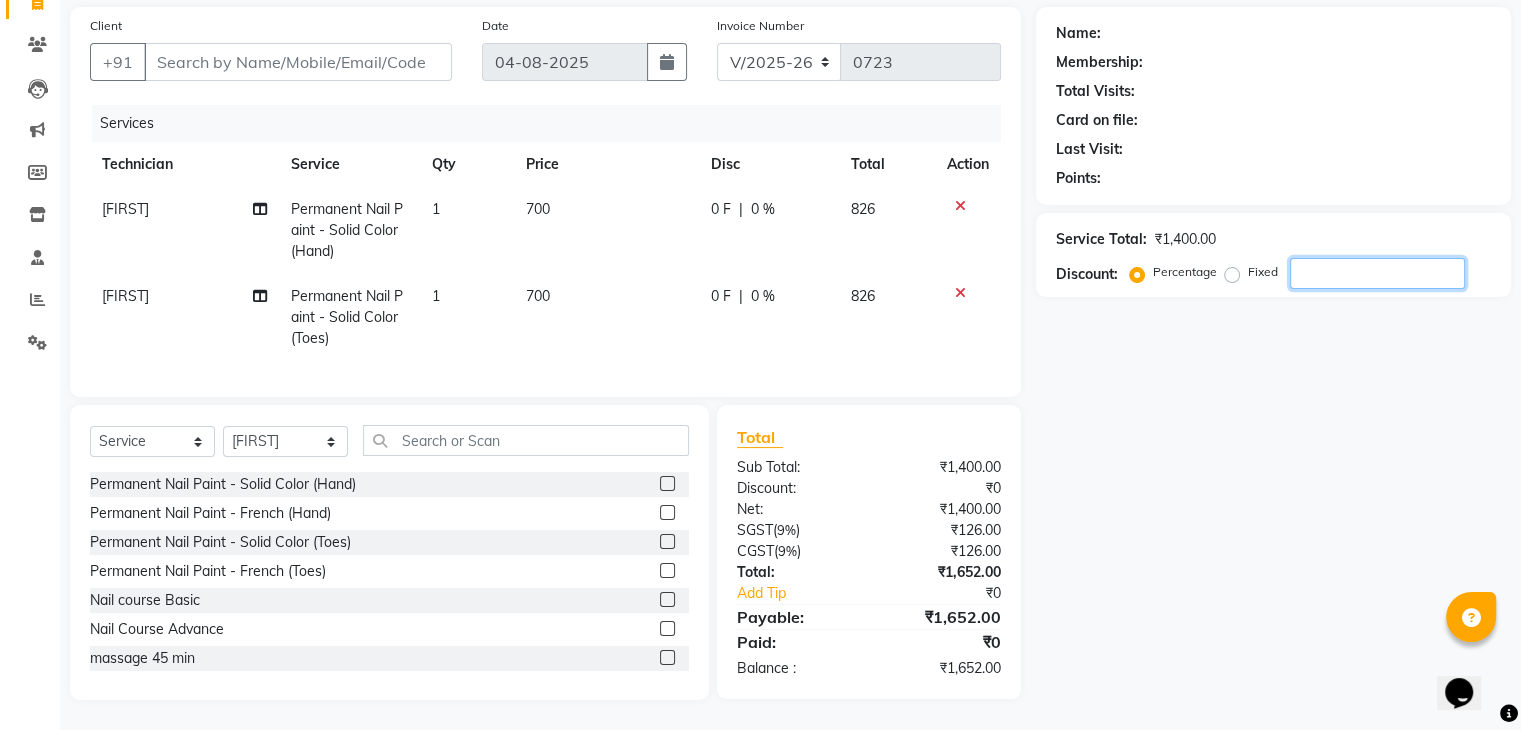 click 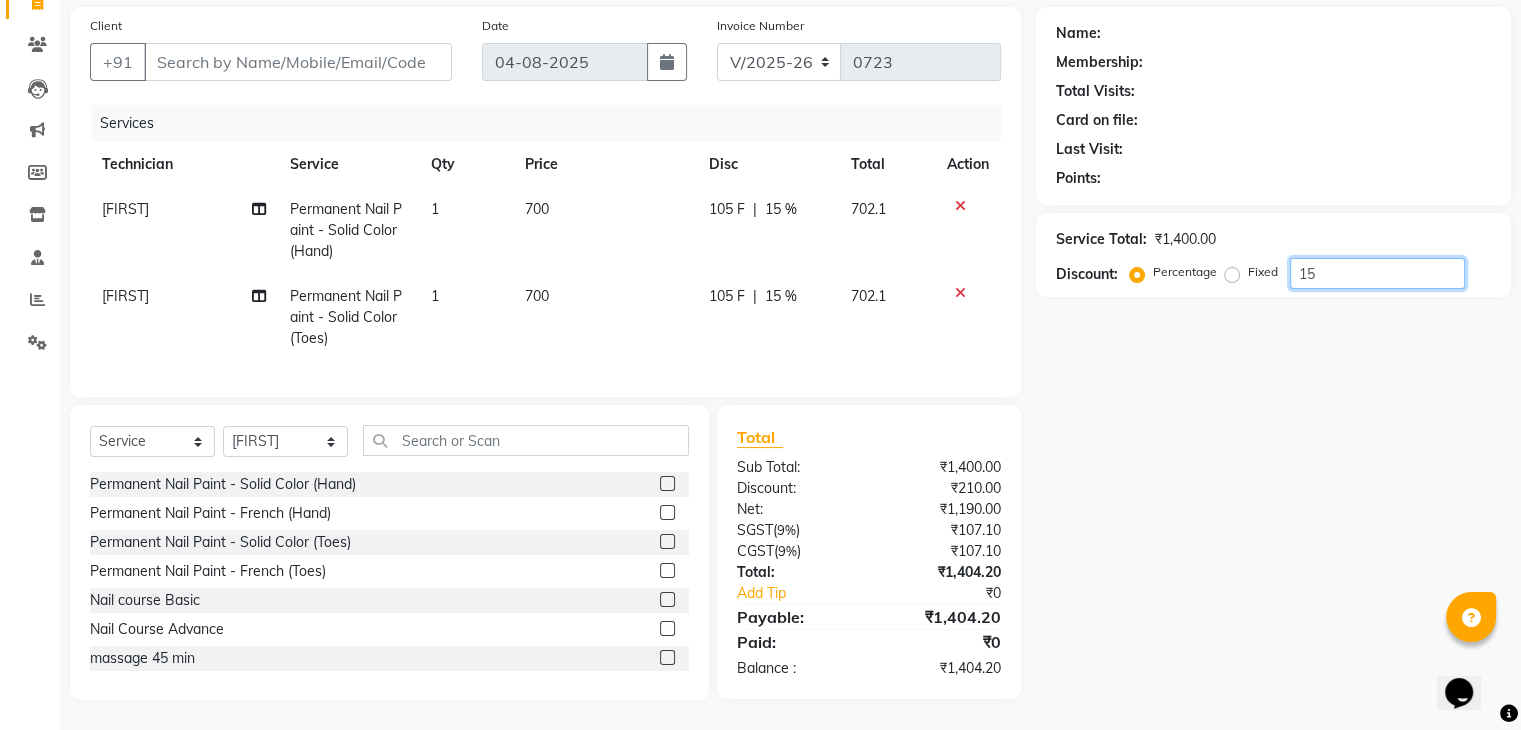 type on "1" 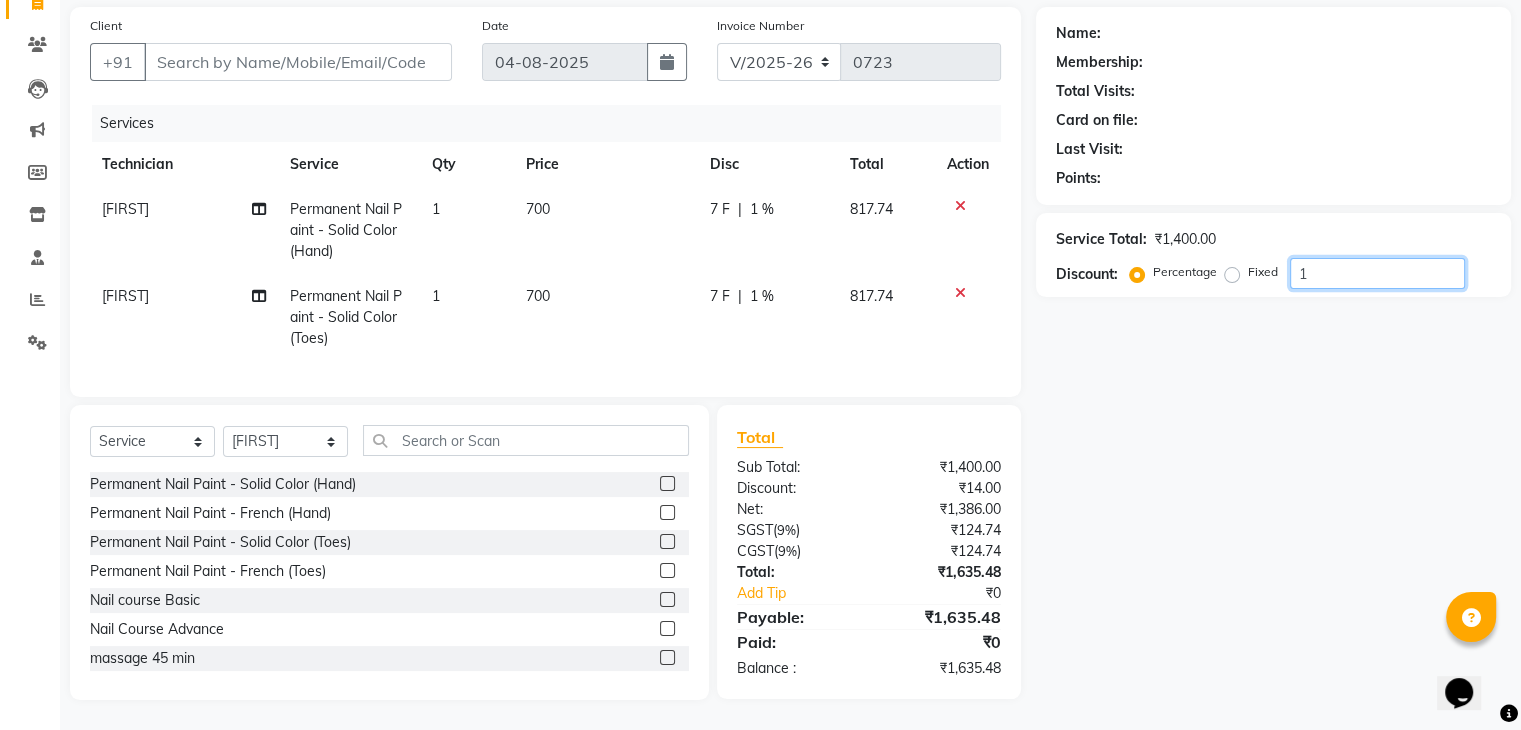 type 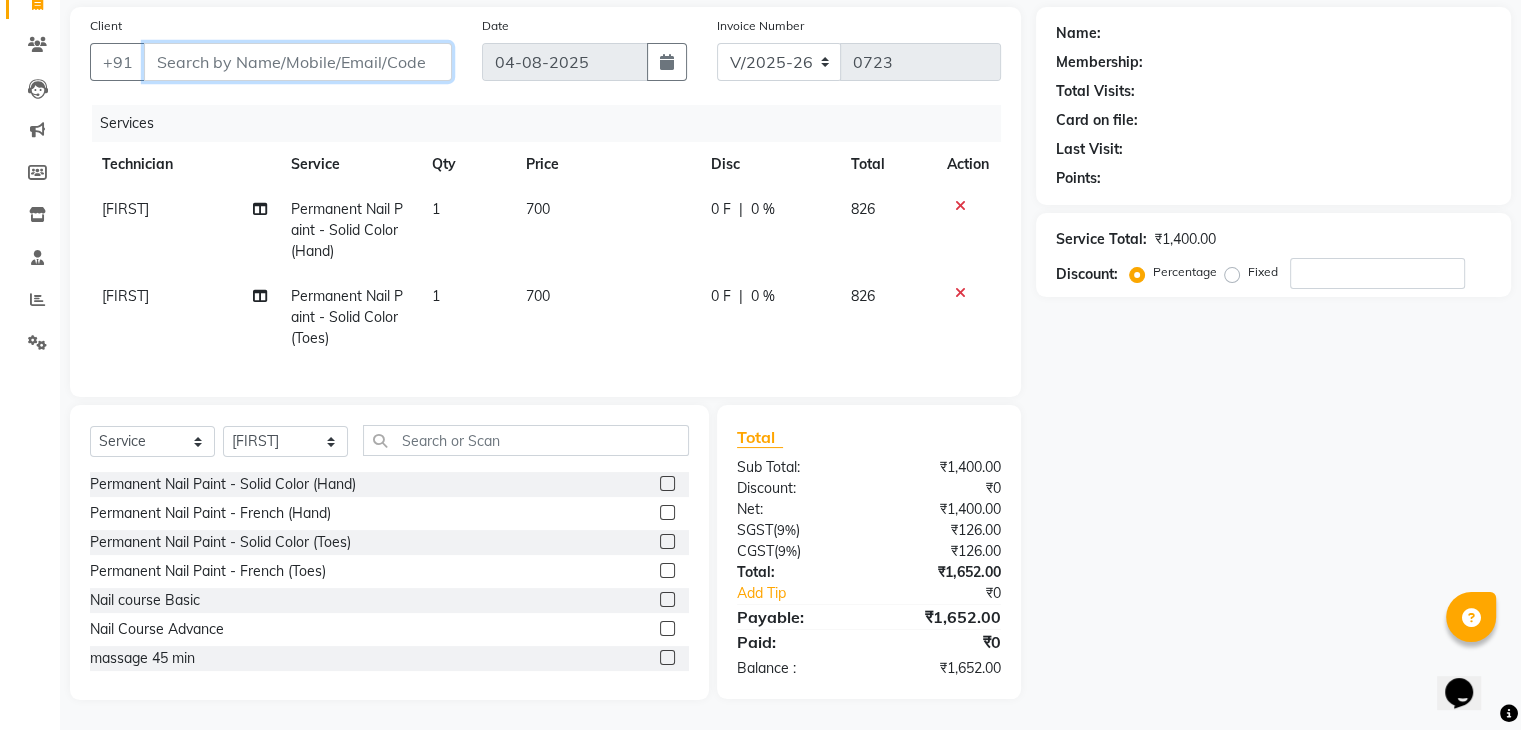 click on "Client" at bounding box center (298, 62) 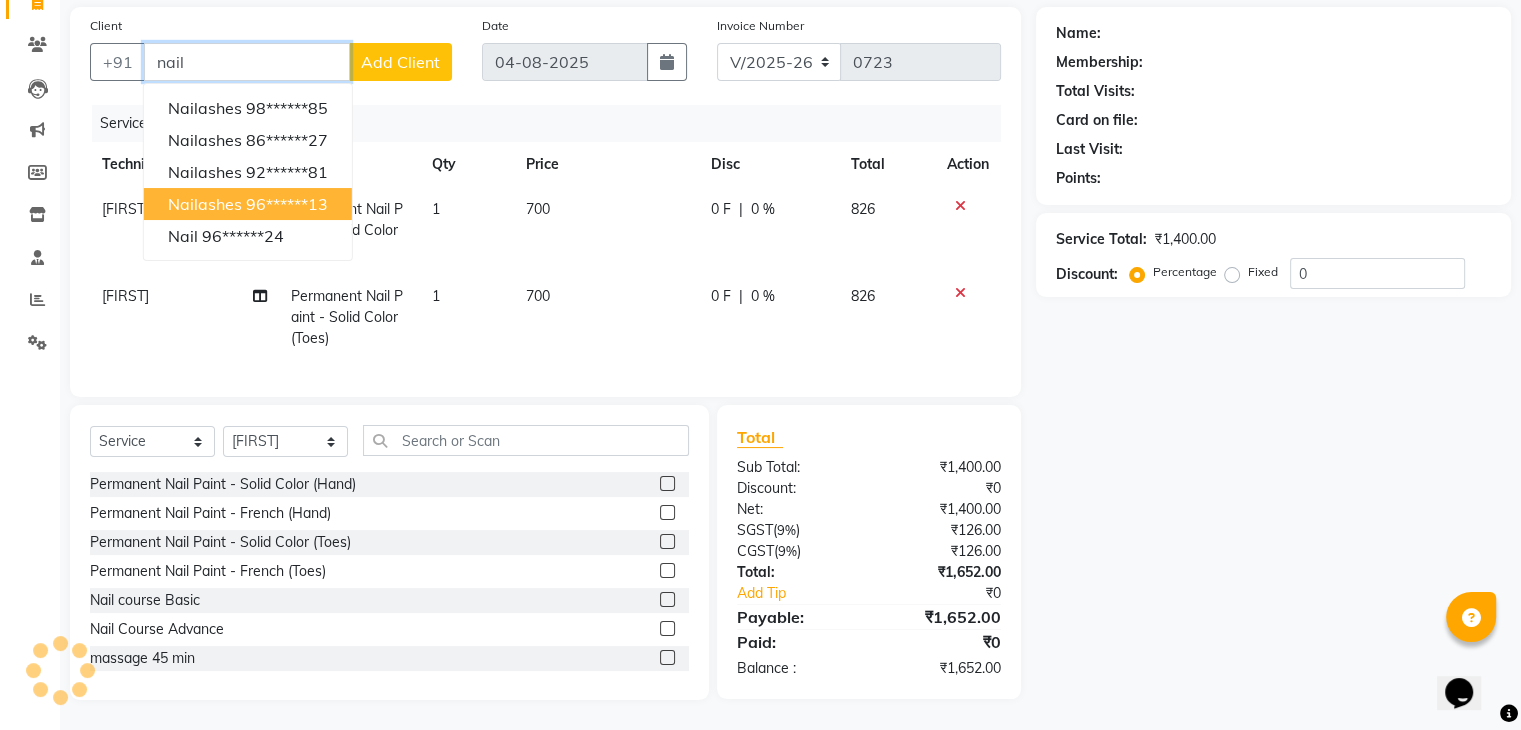 click on "96******13" at bounding box center (287, 204) 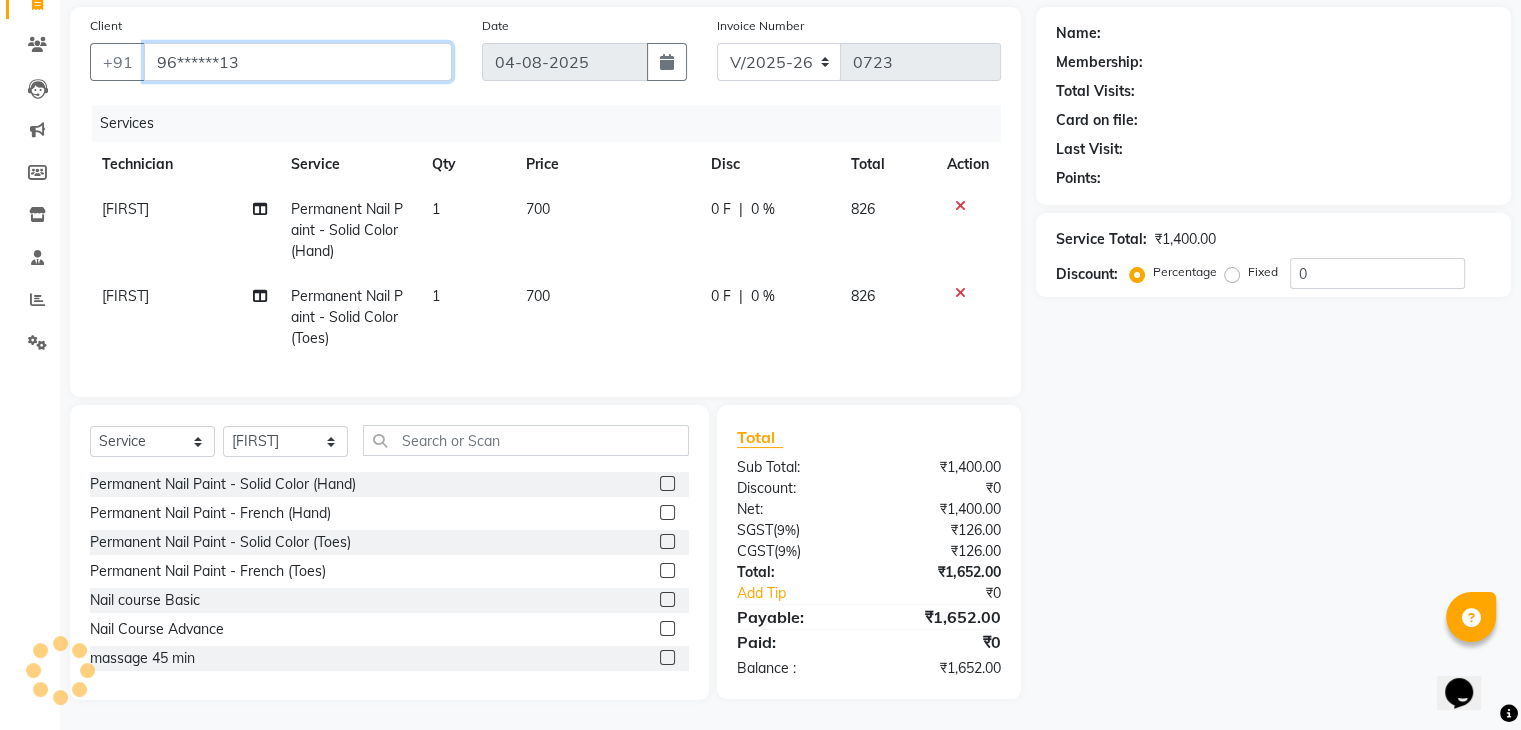 type on "96******13" 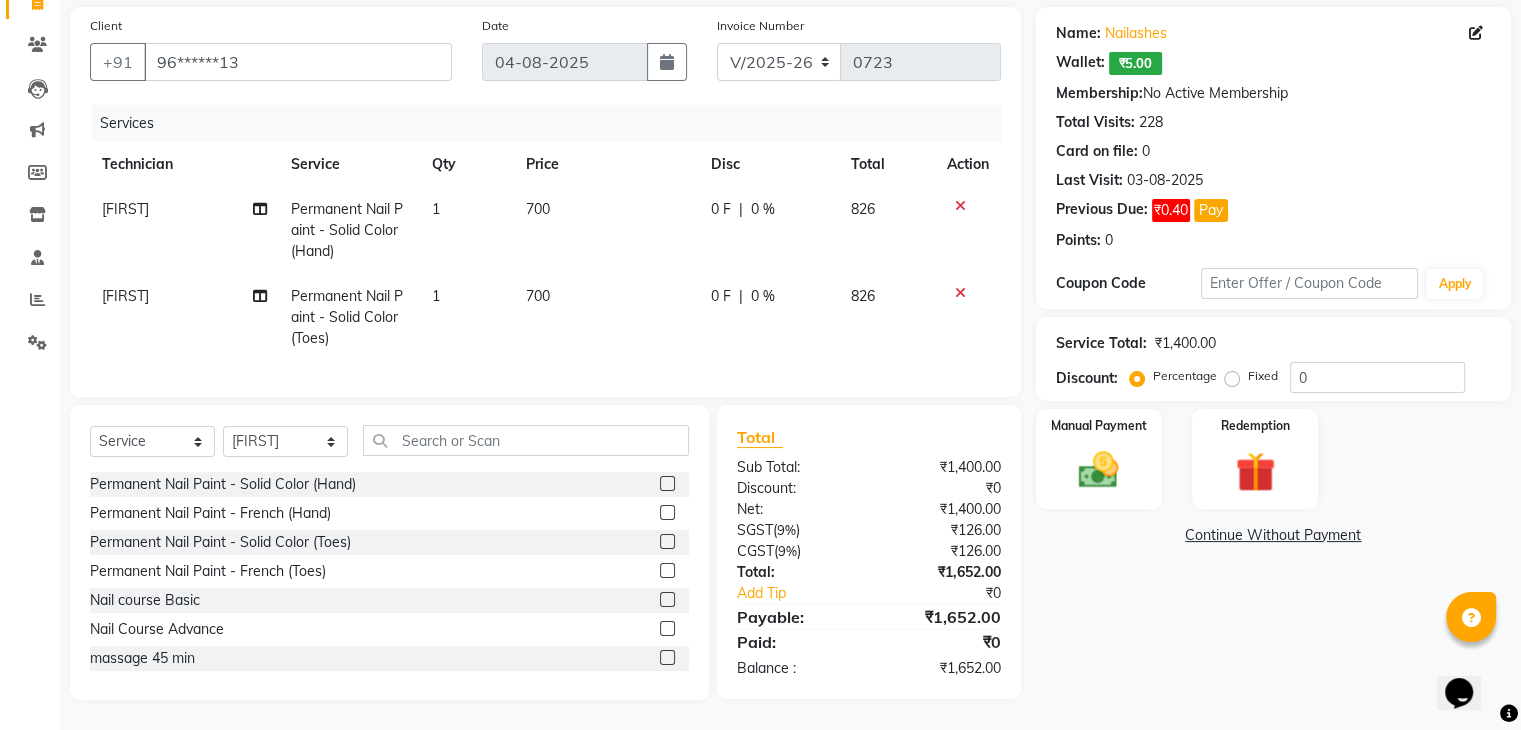 click on "Fixed" 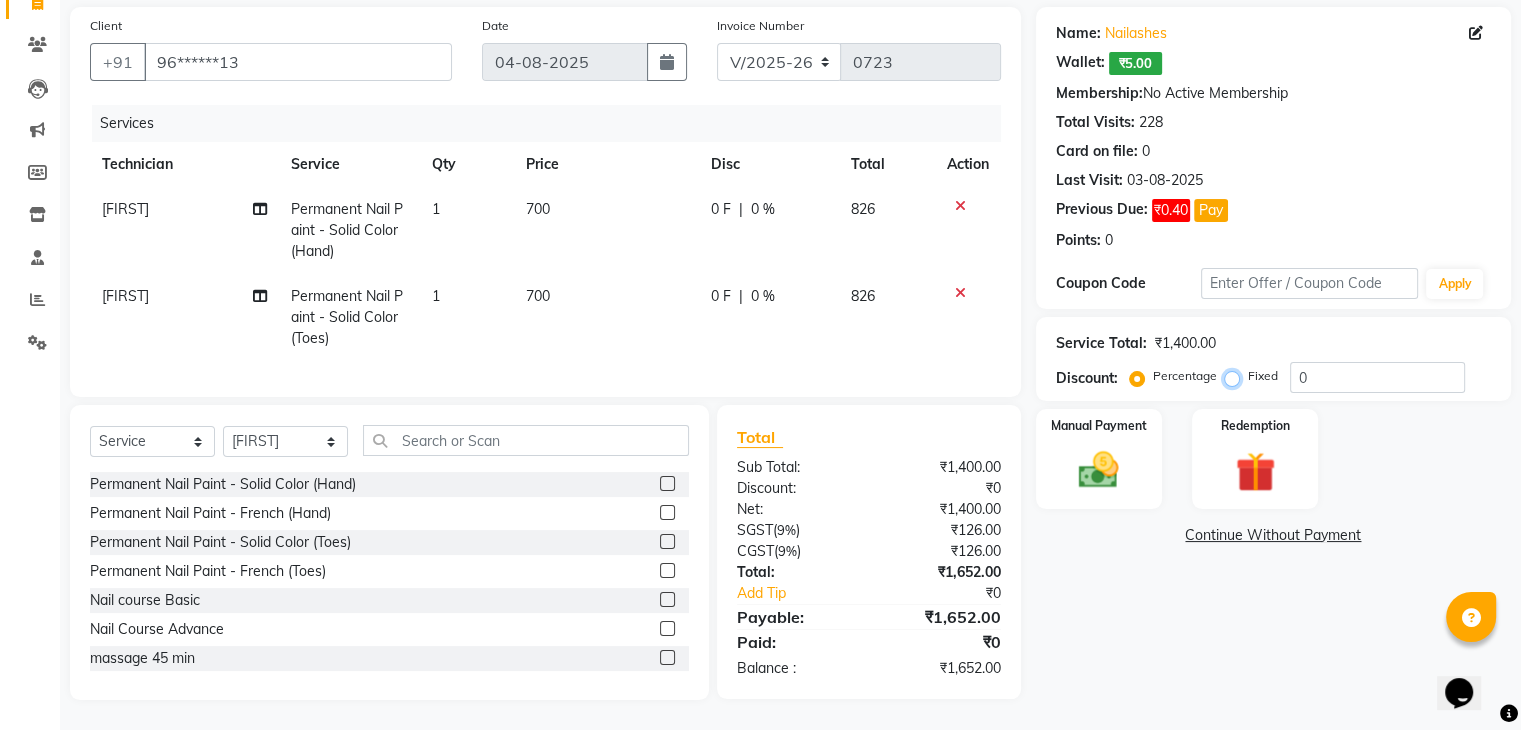 click on "Fixed" at bounding box center (1236, 376) 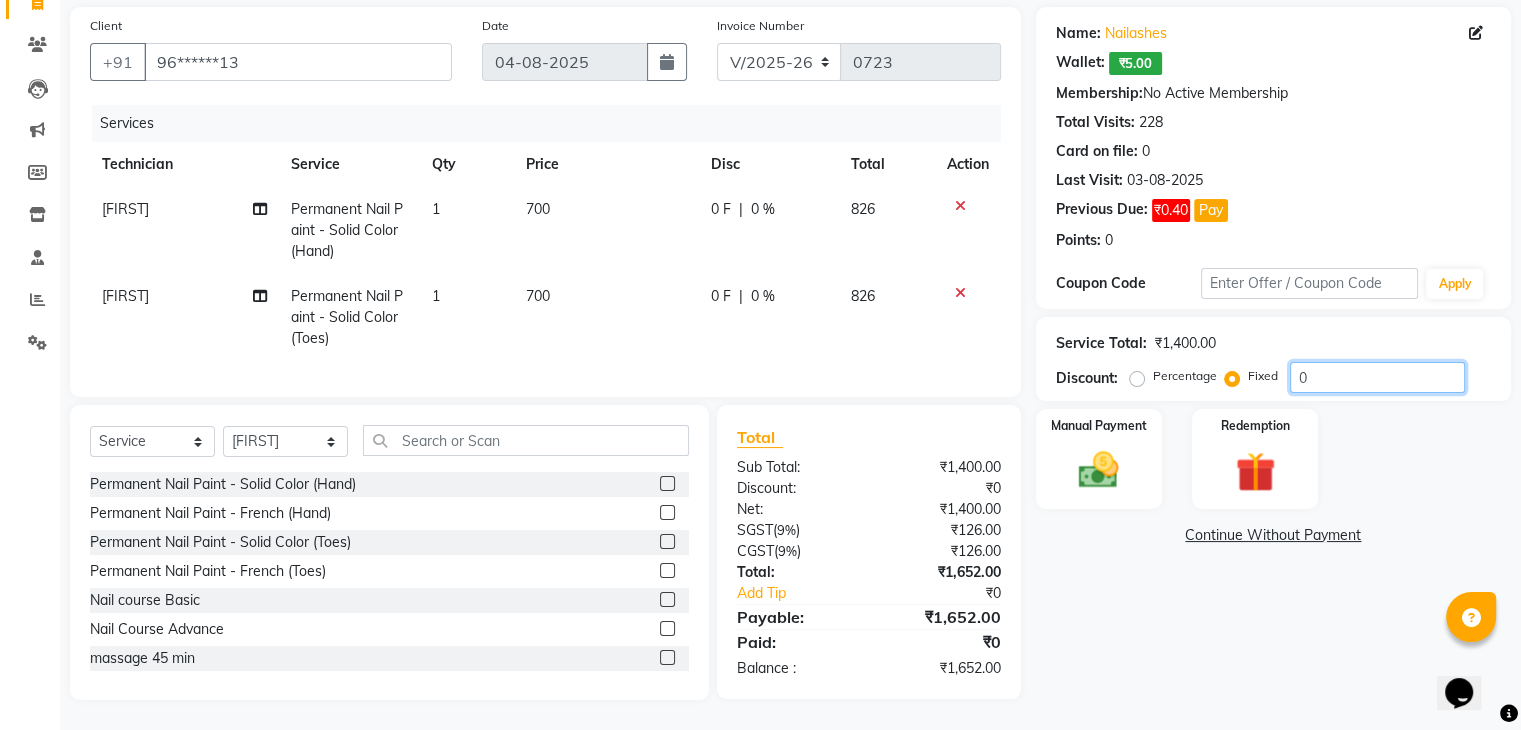 click on "0" 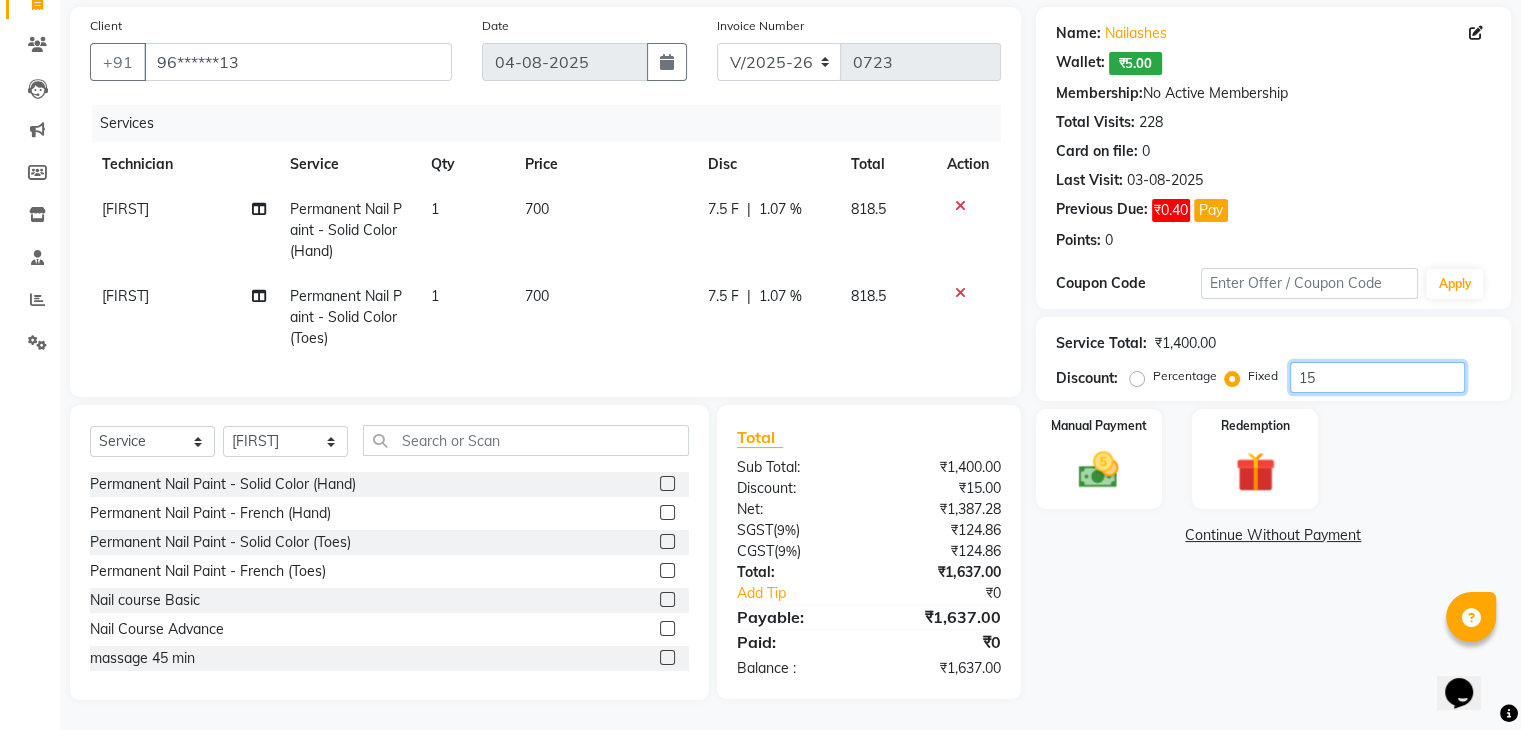 type on "1" 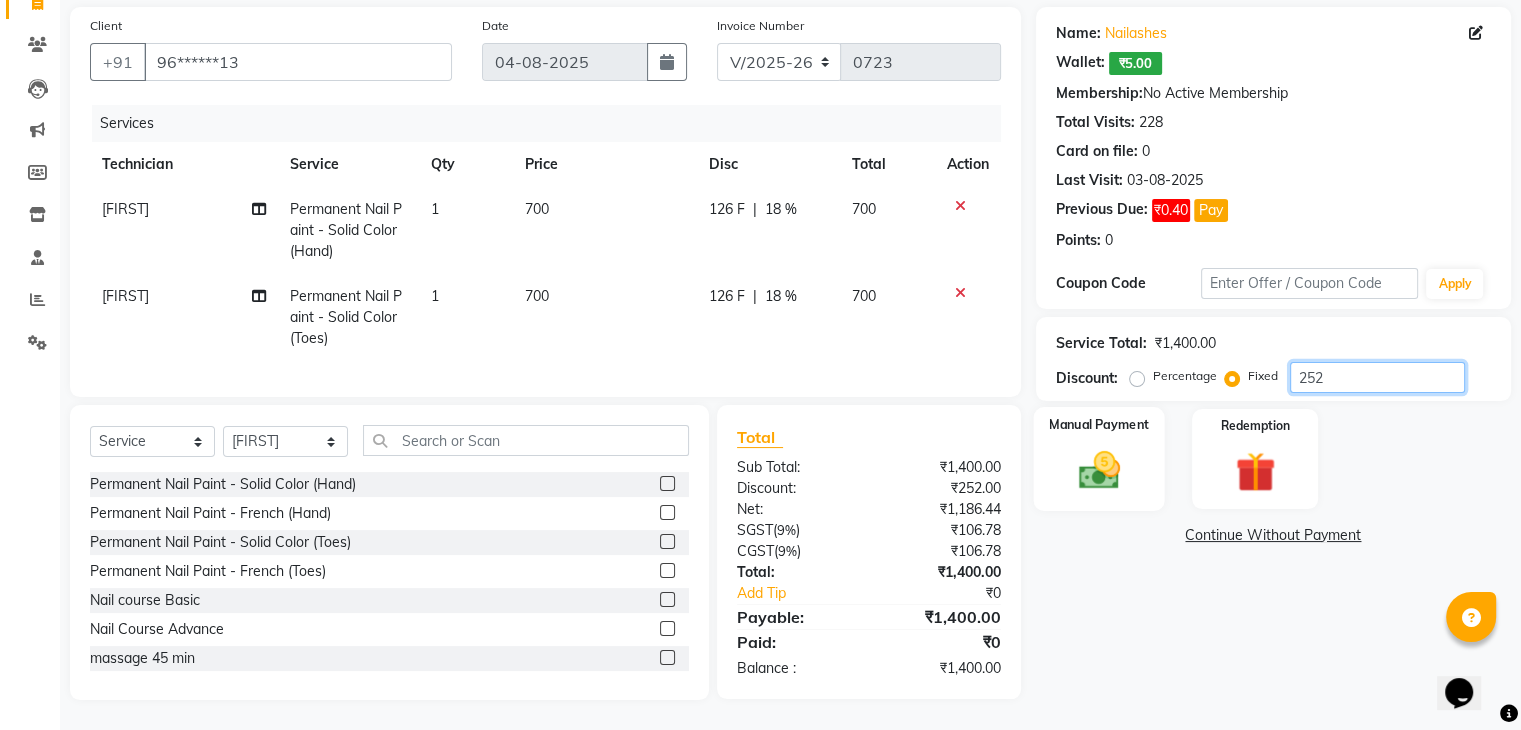 type on "252" 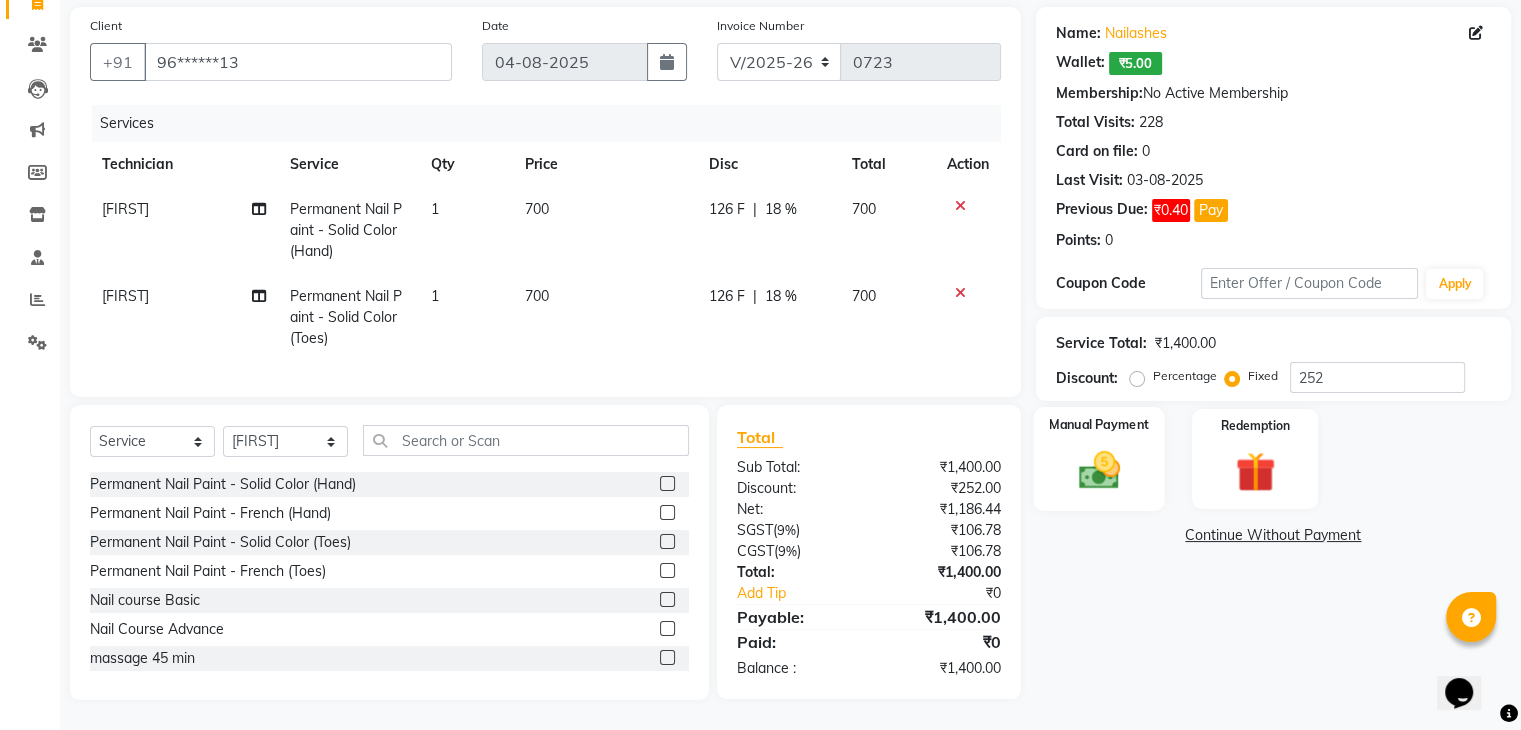 click on "Manual Payment" 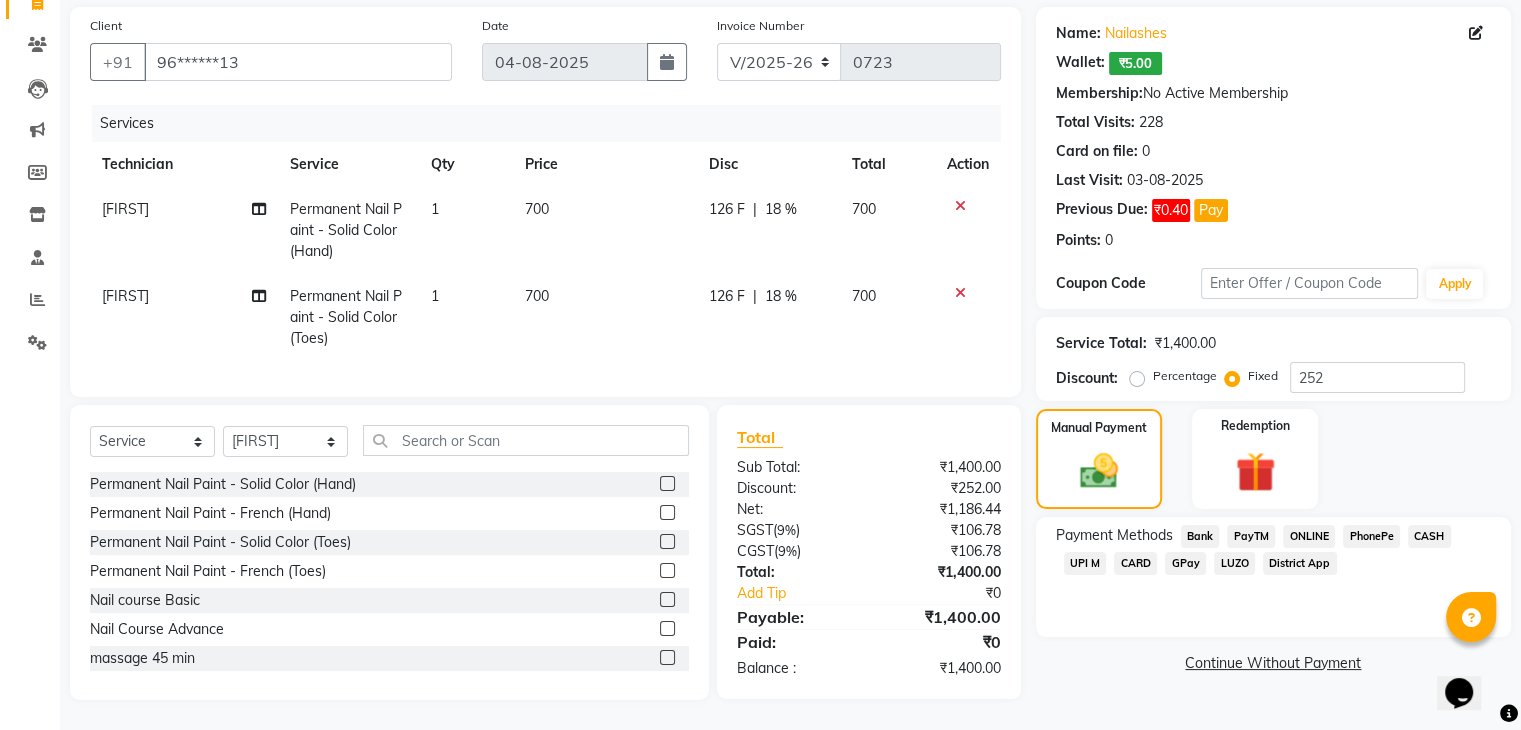 click on "ONLINE" 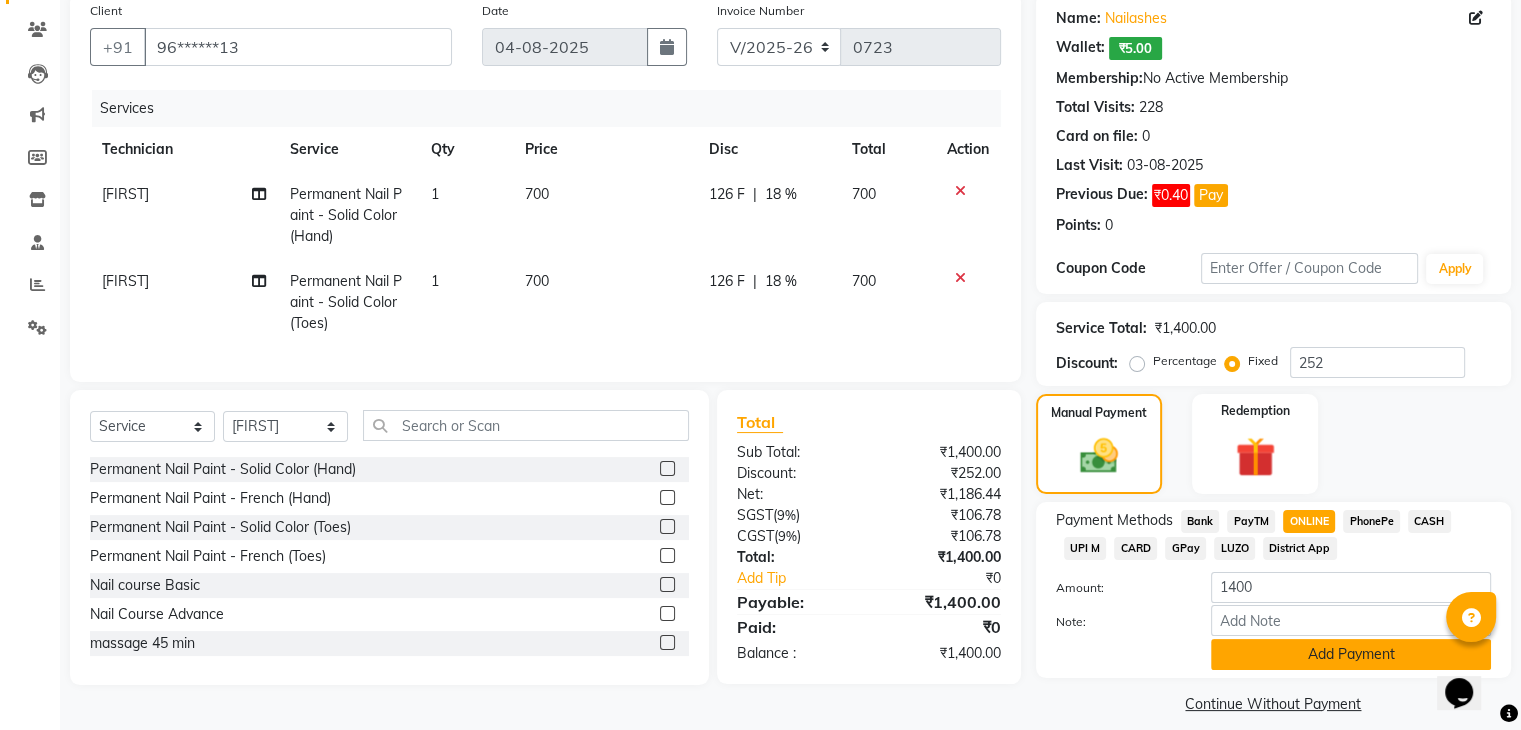 click on "Add Payment" 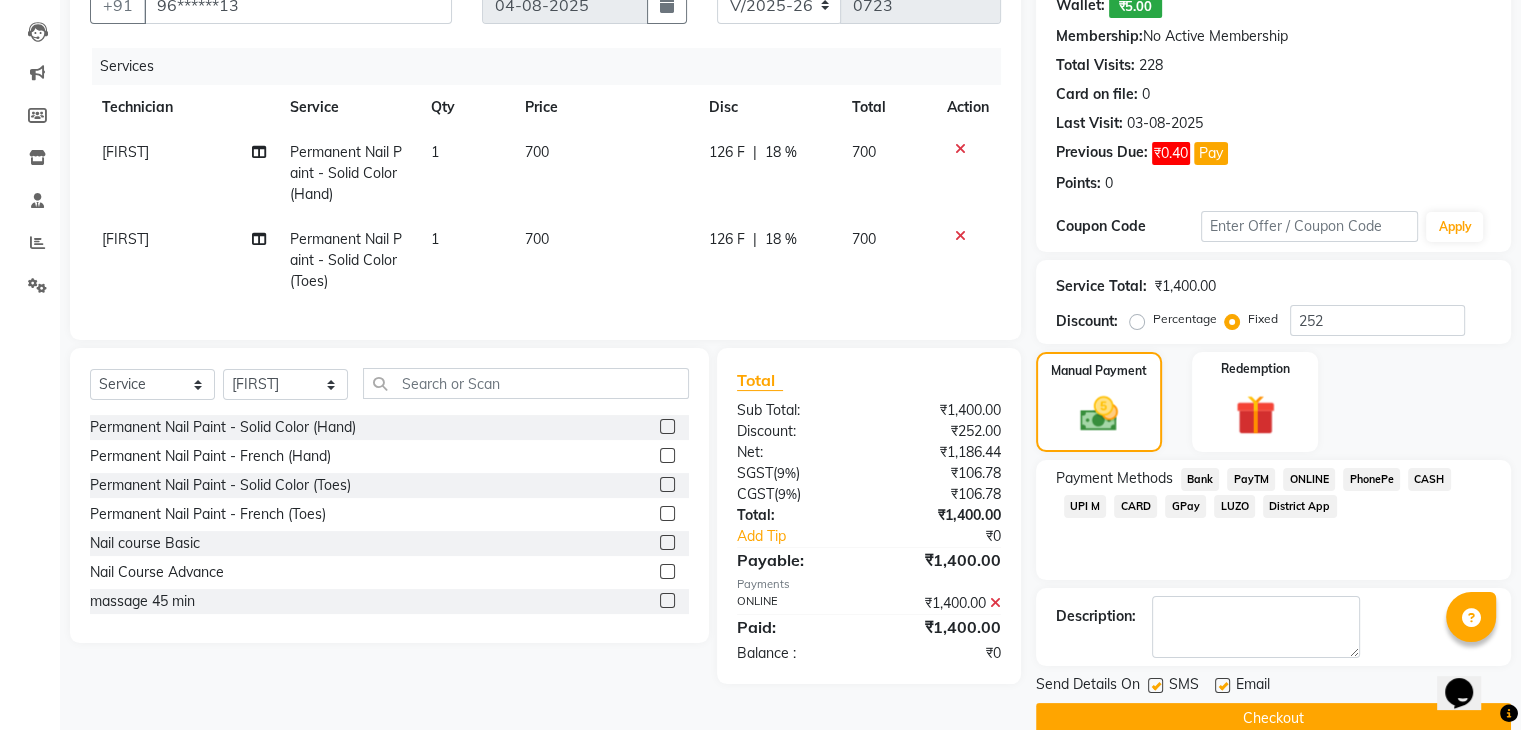 scroll, scrollTop: 232, scrollLeft: 0, axis: vertical 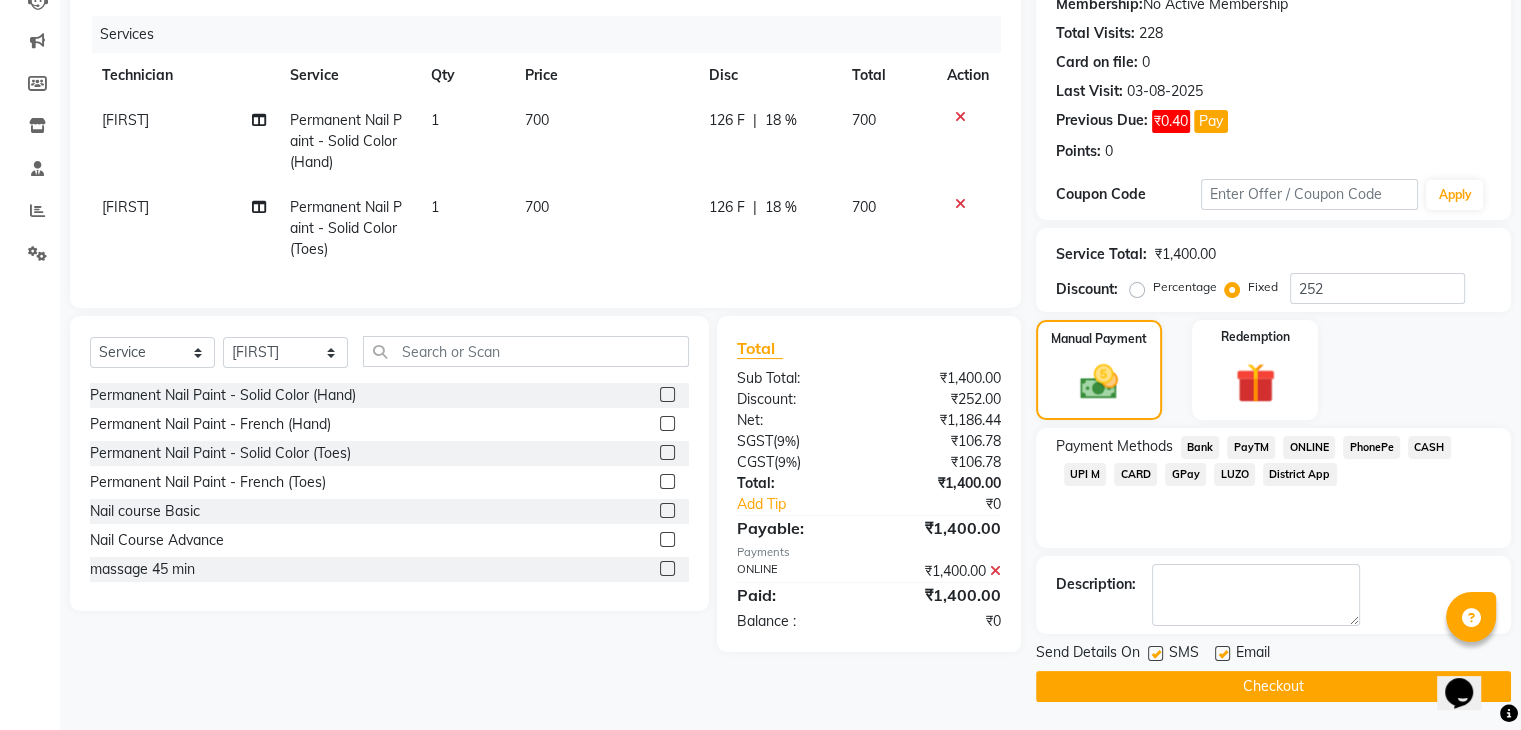 click on "Checkout" 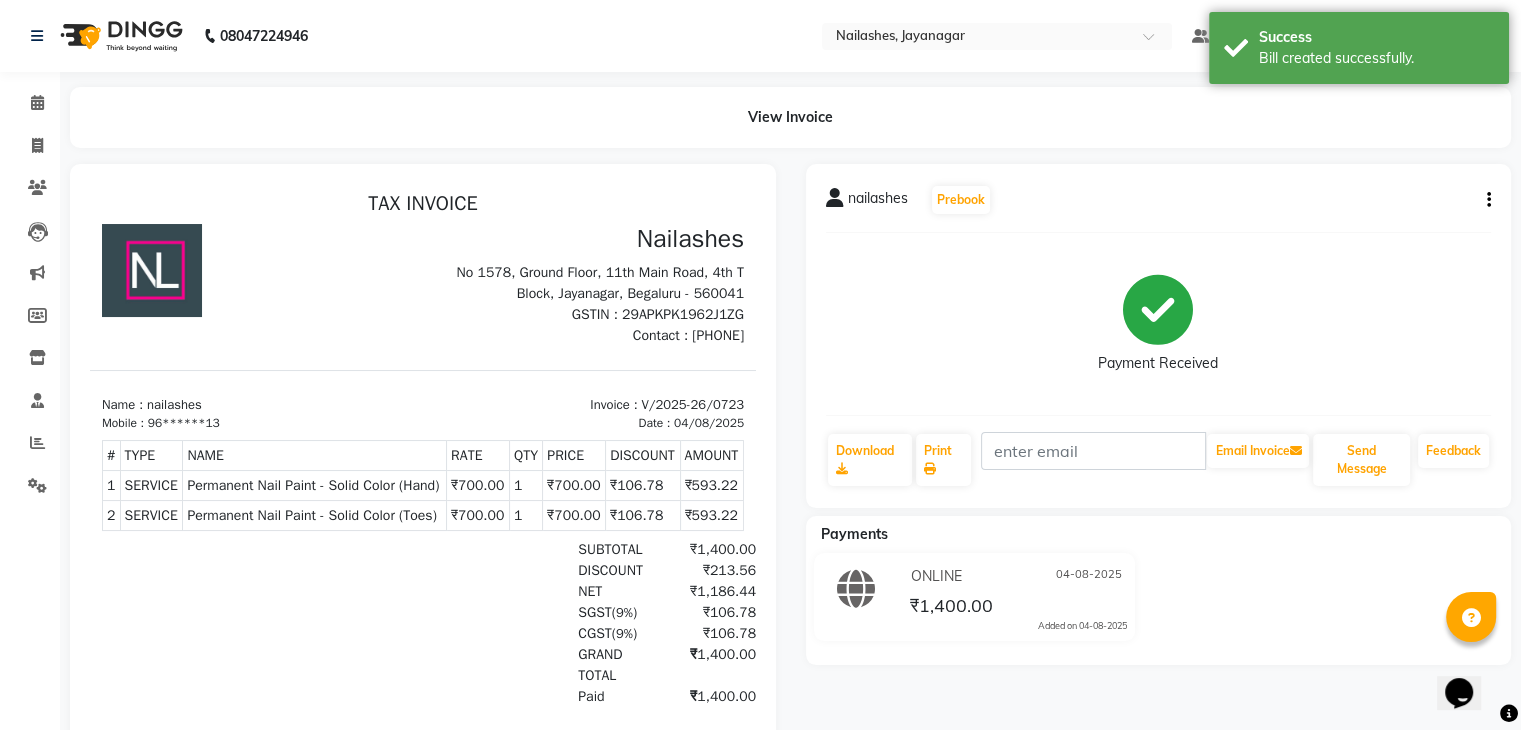 scroll, scrollTop: 0, scrollLeft: 0, axis: both 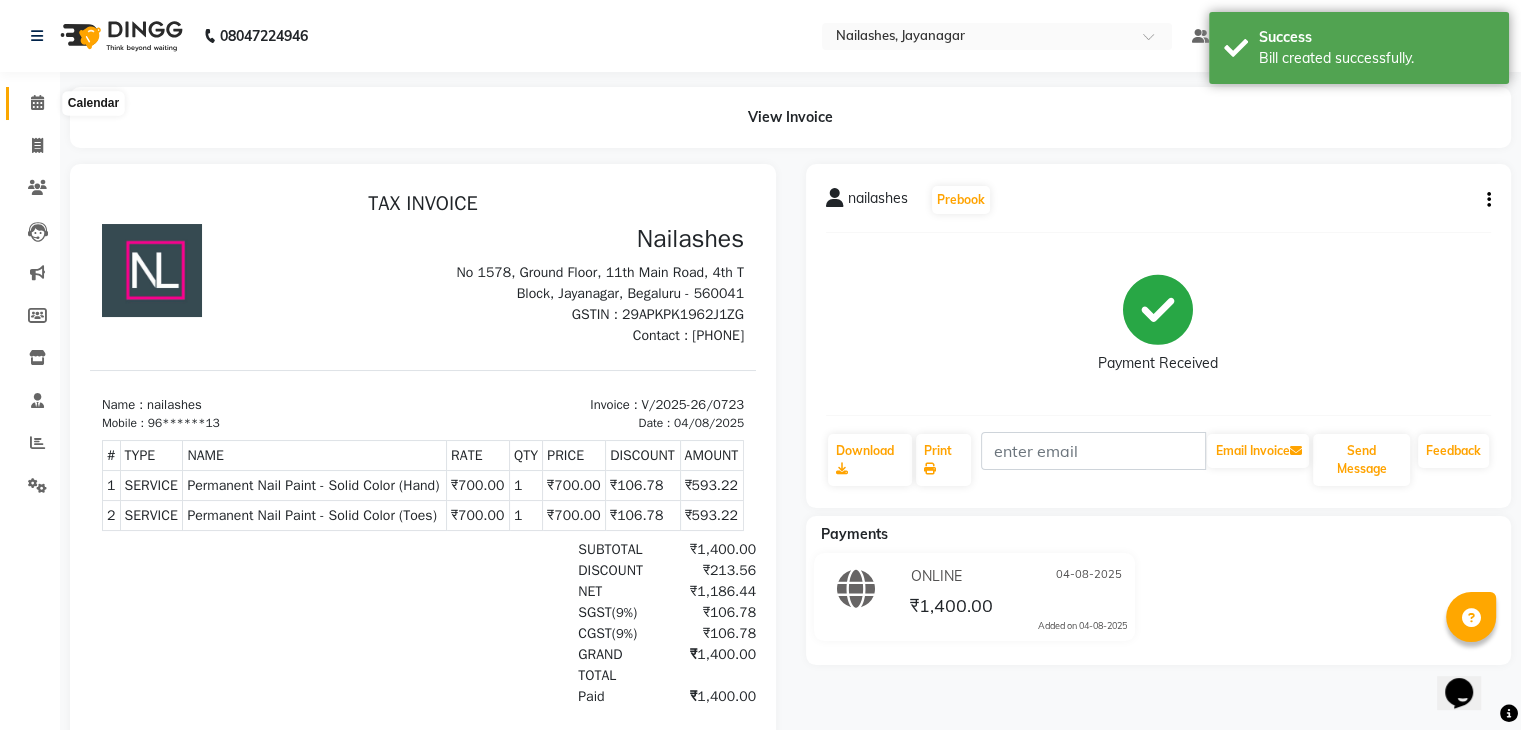click 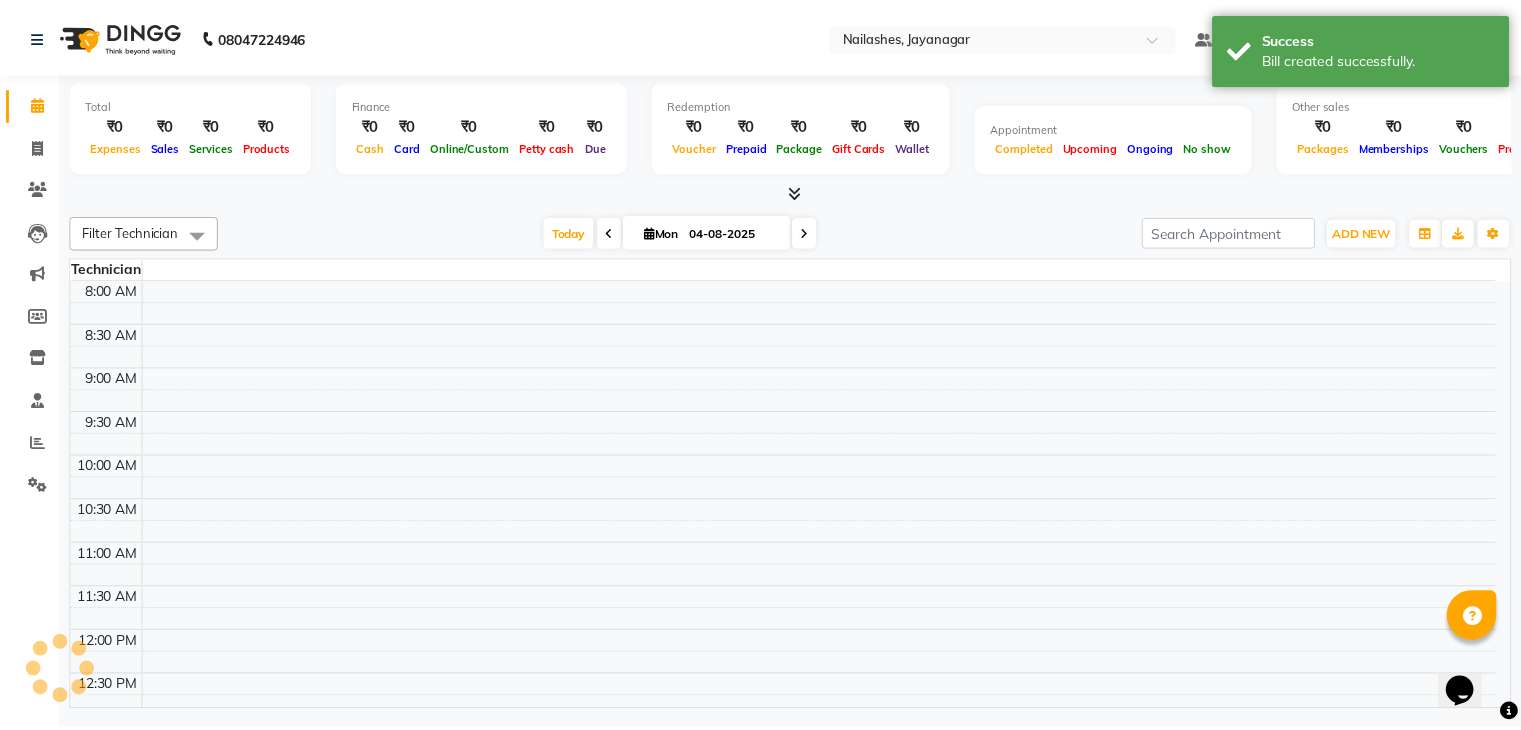 scroll, scrollTop: 0, scrollLeft: 0, axis: both 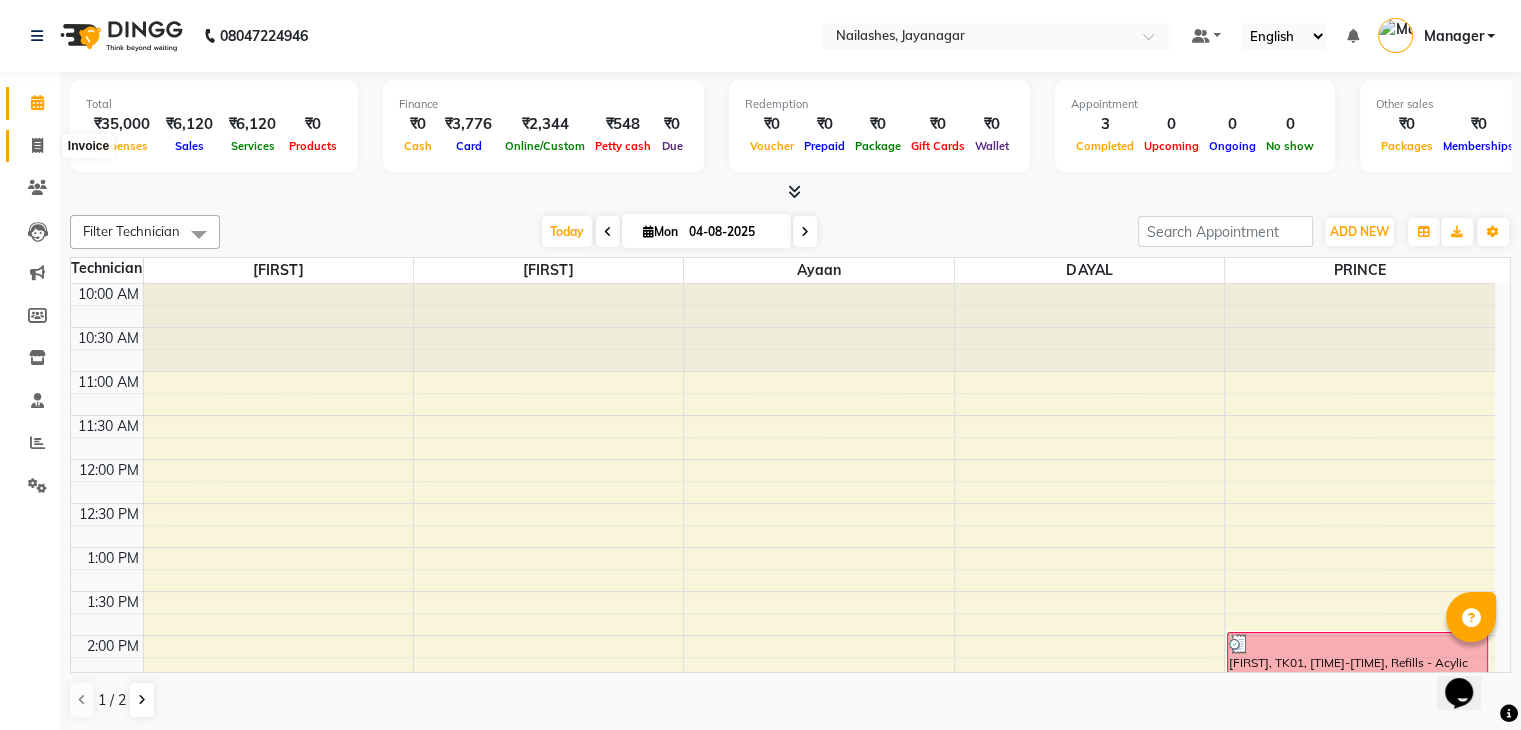 click 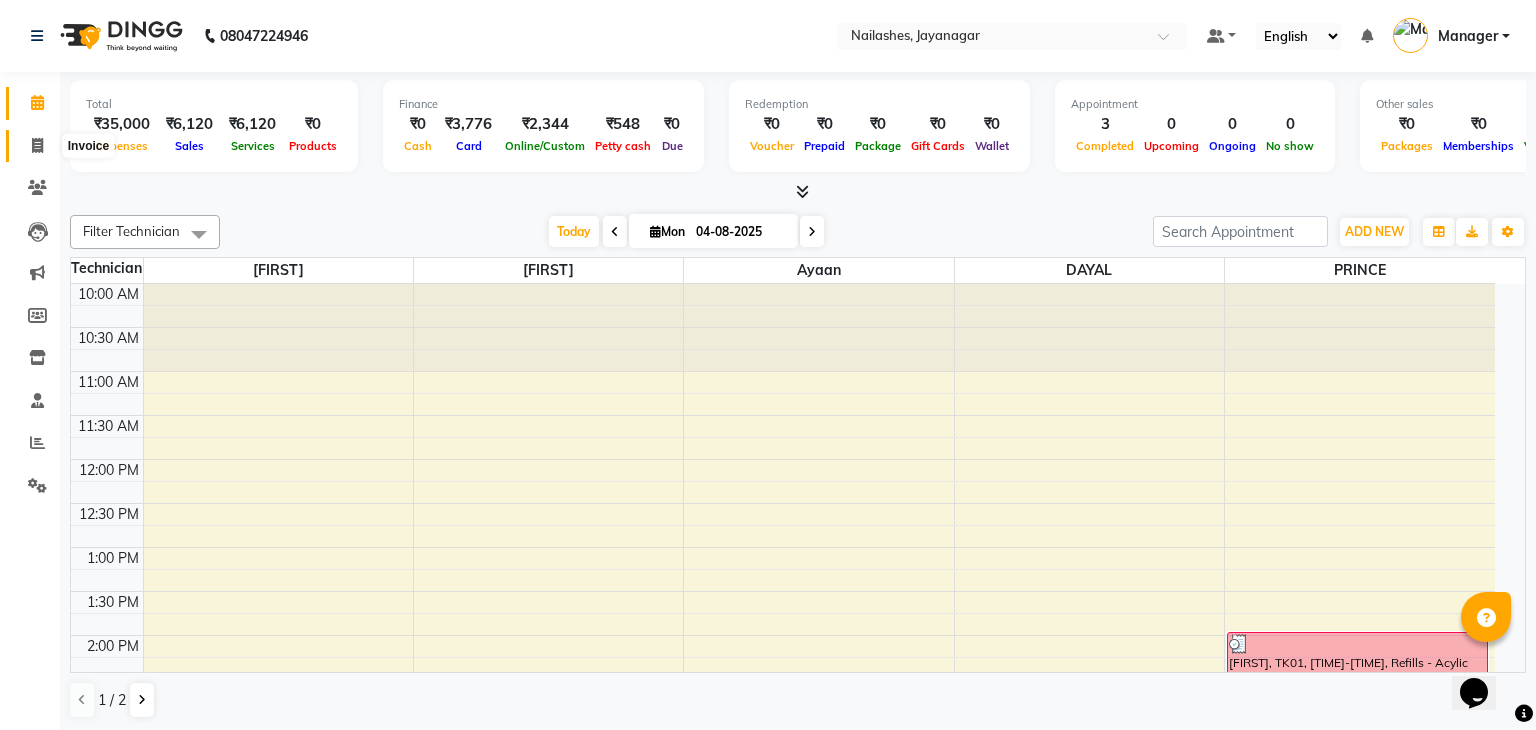 select on "service" 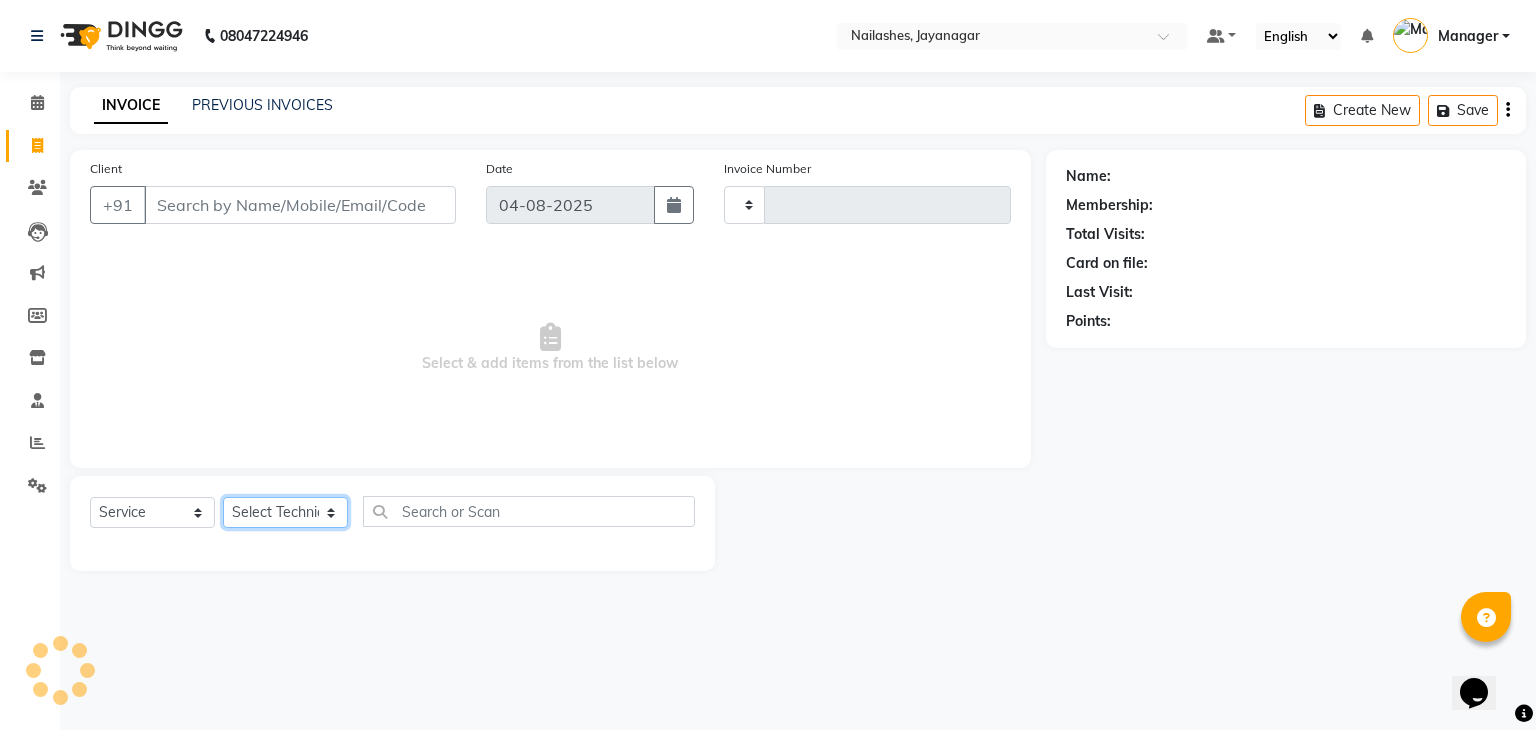 click on "Select Technician" 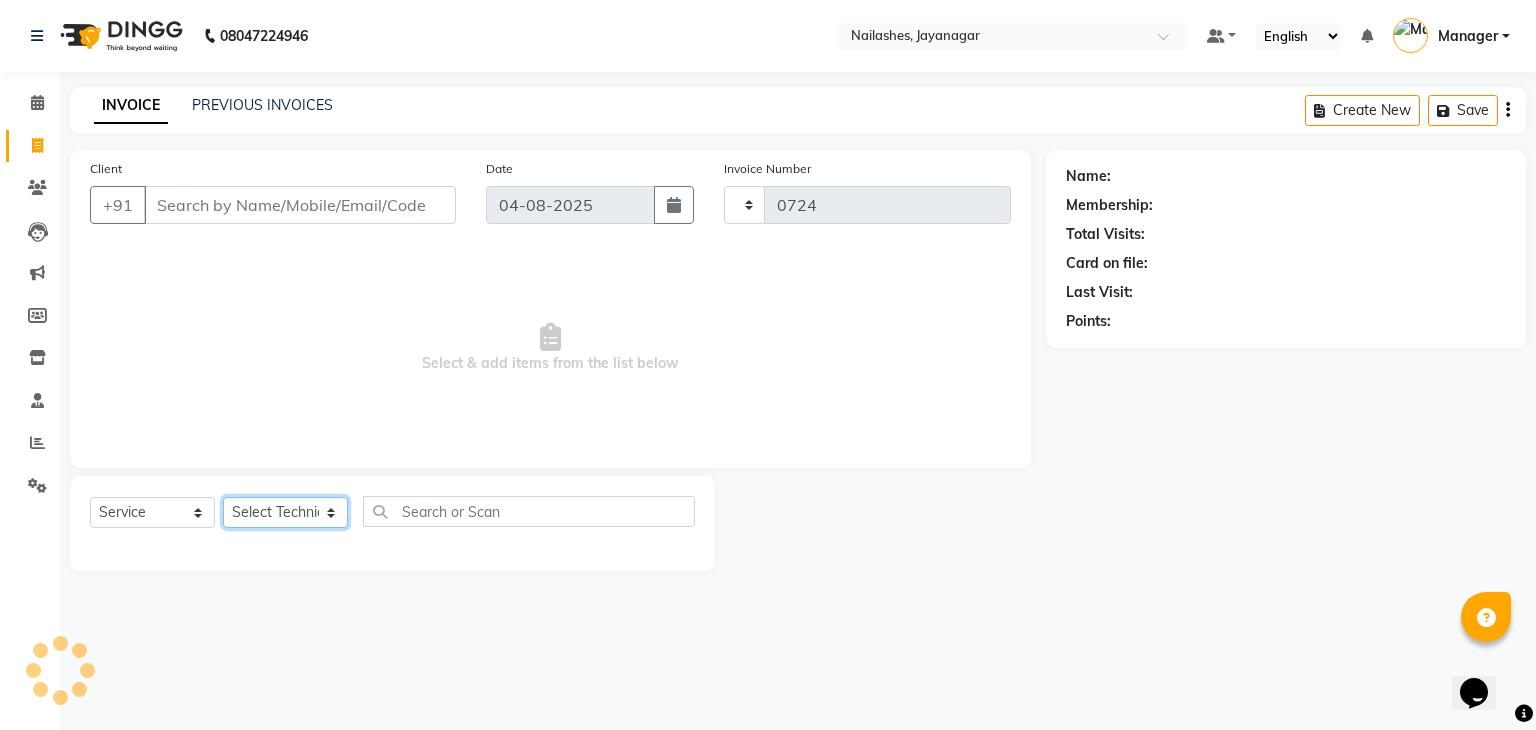 select on "4495" 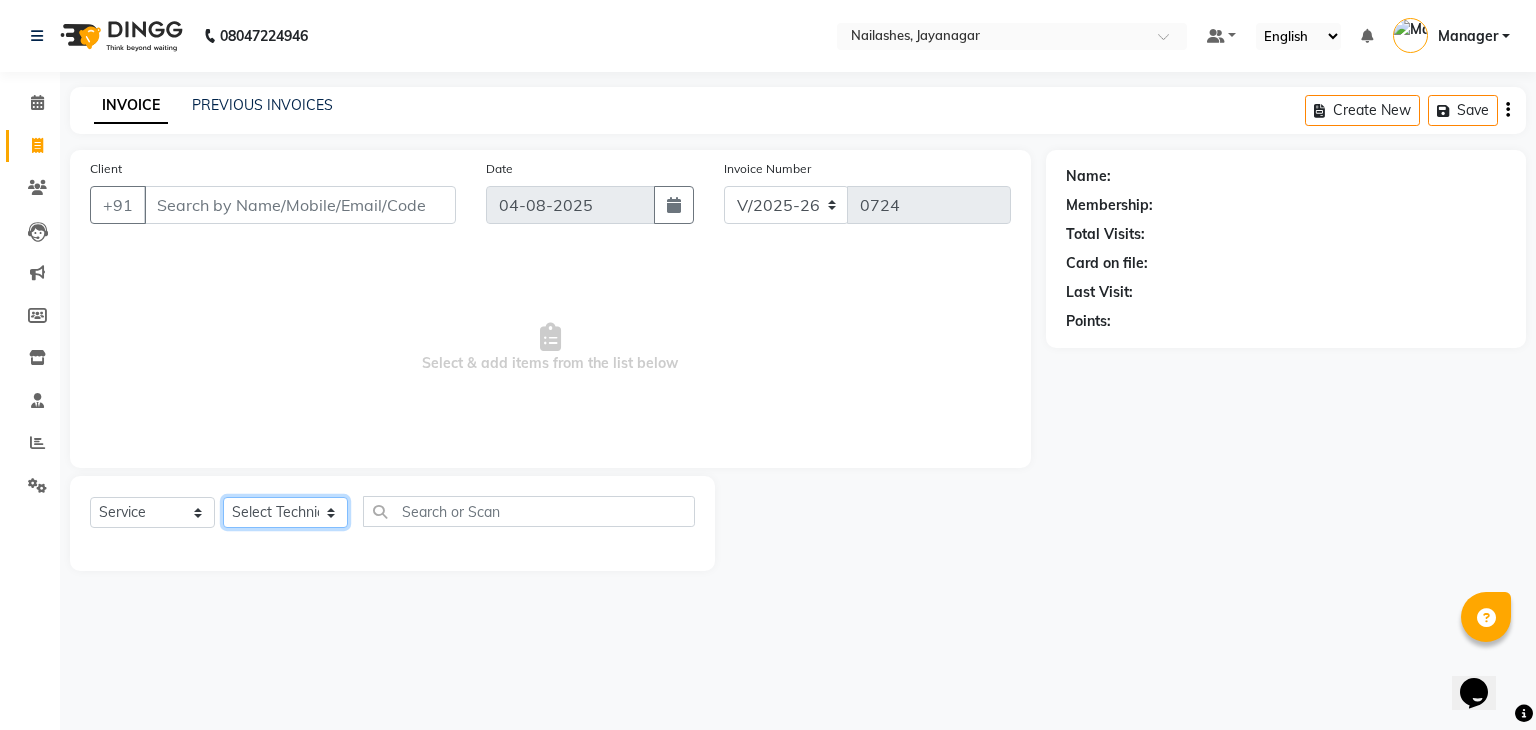 click on "Select Technician" 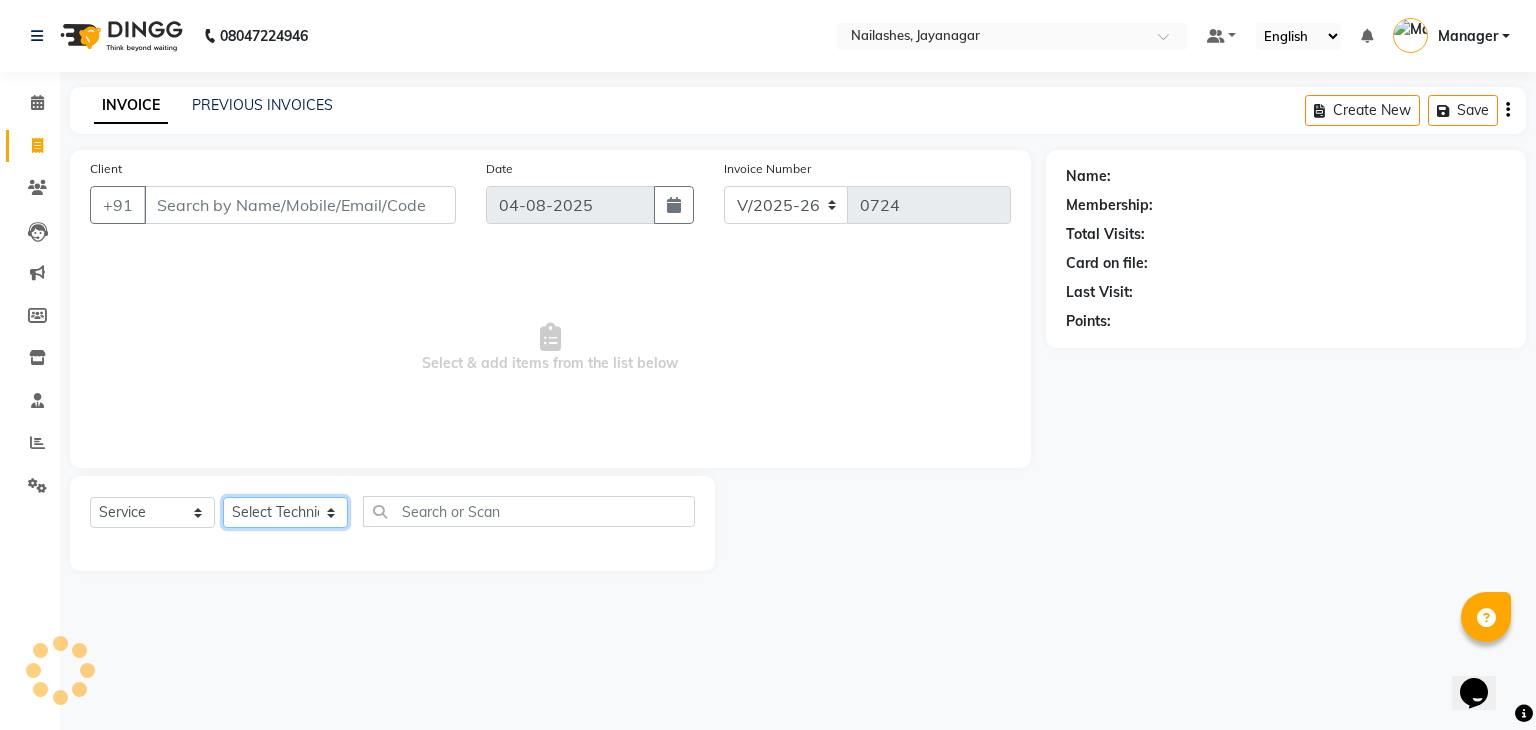 click on "Select Technician" 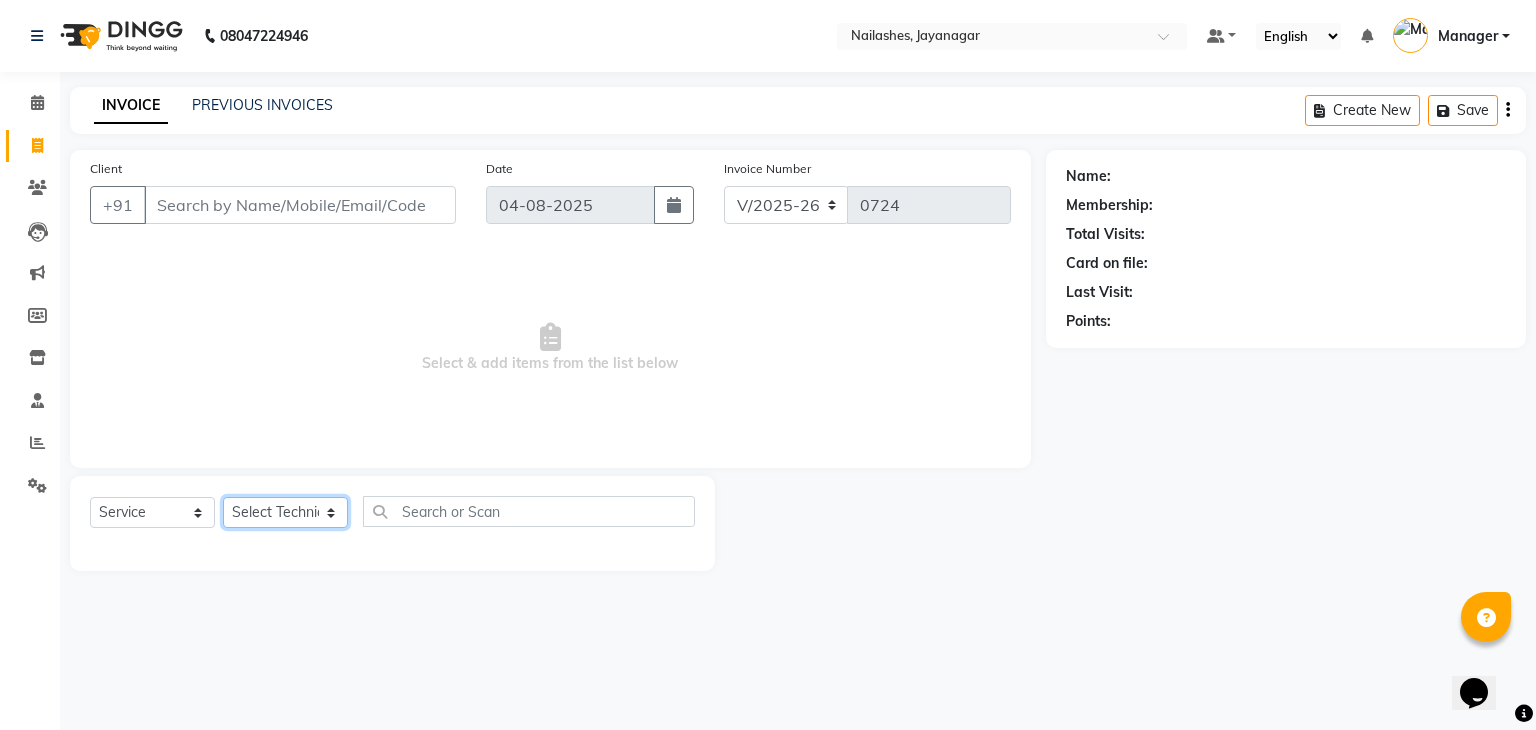 click on "Select Technician" 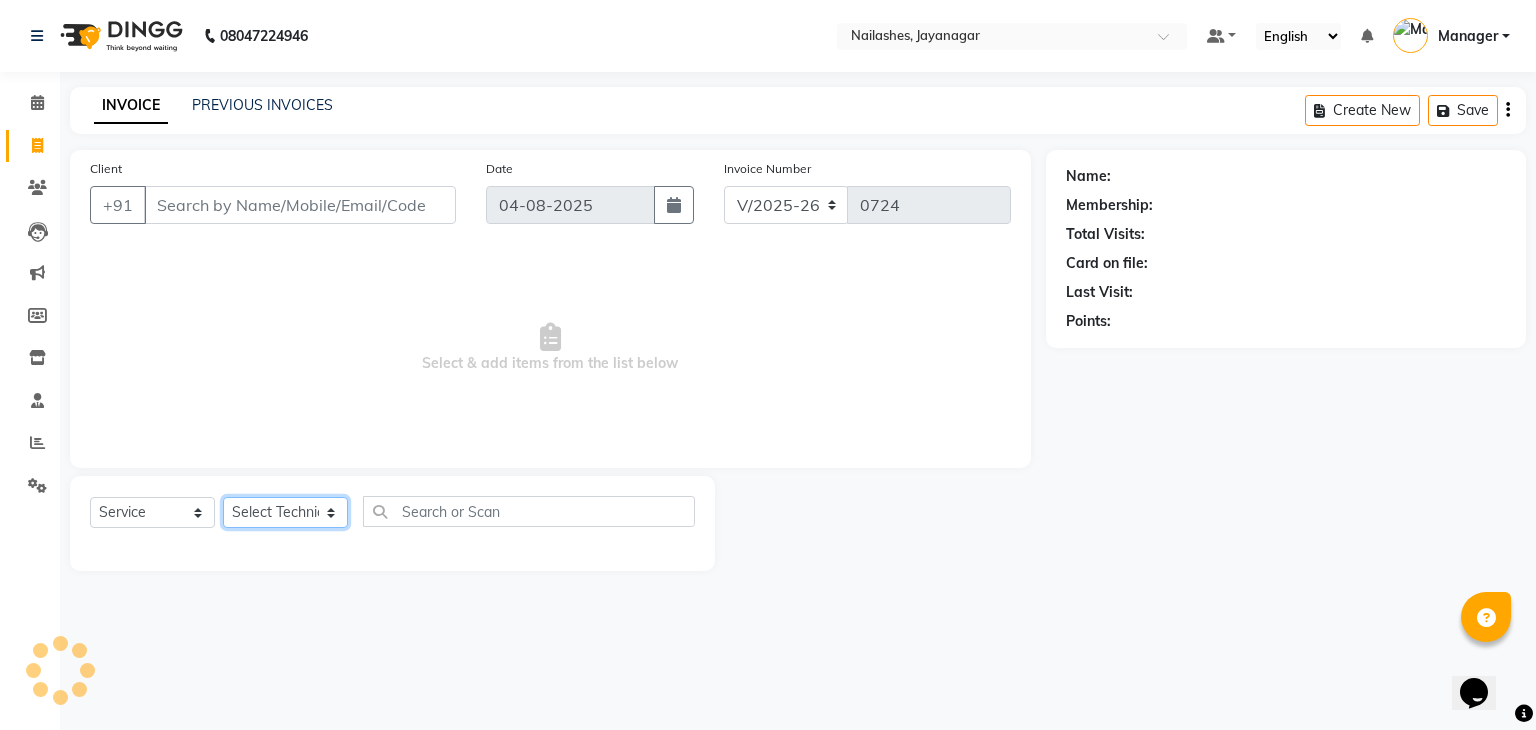 click on "Select Technician" 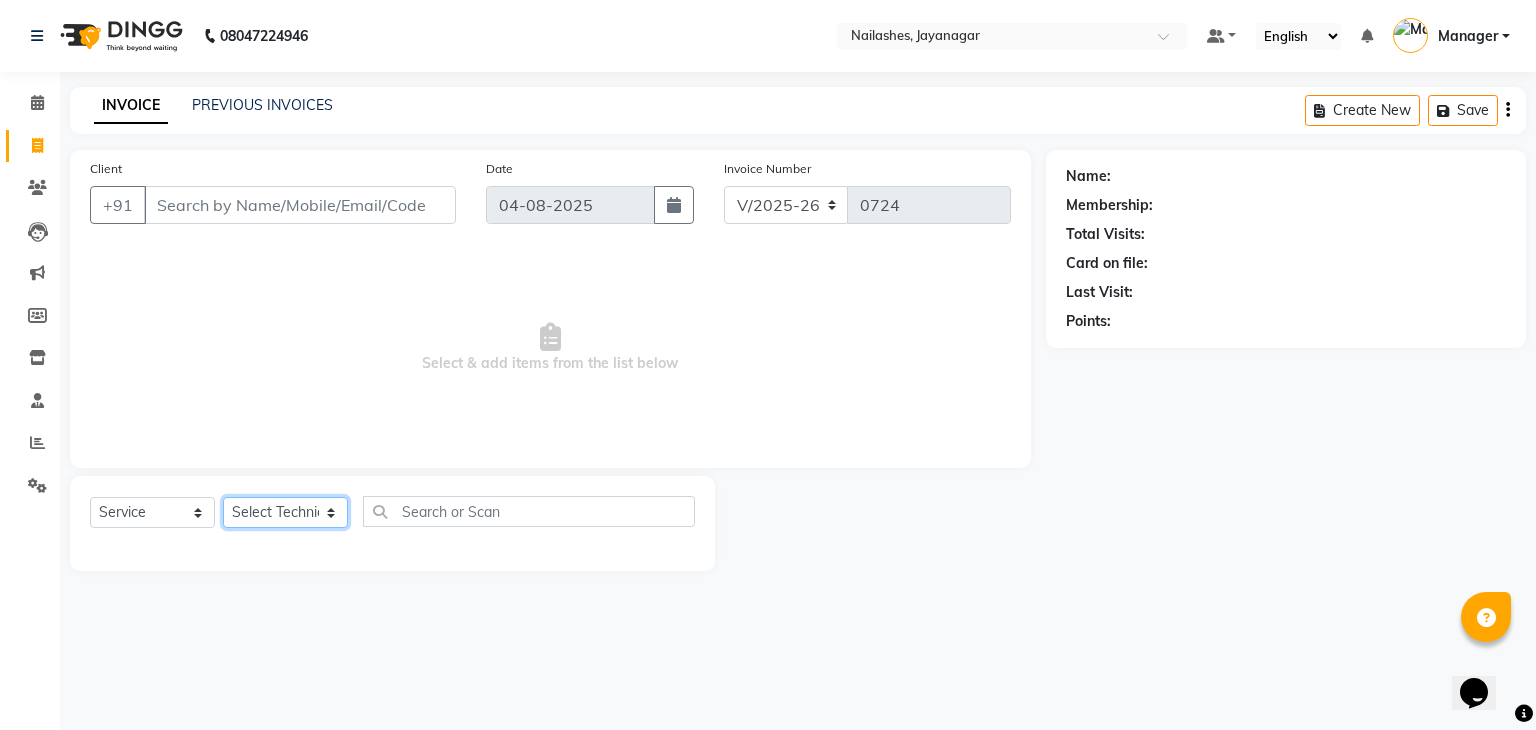select on "63008" 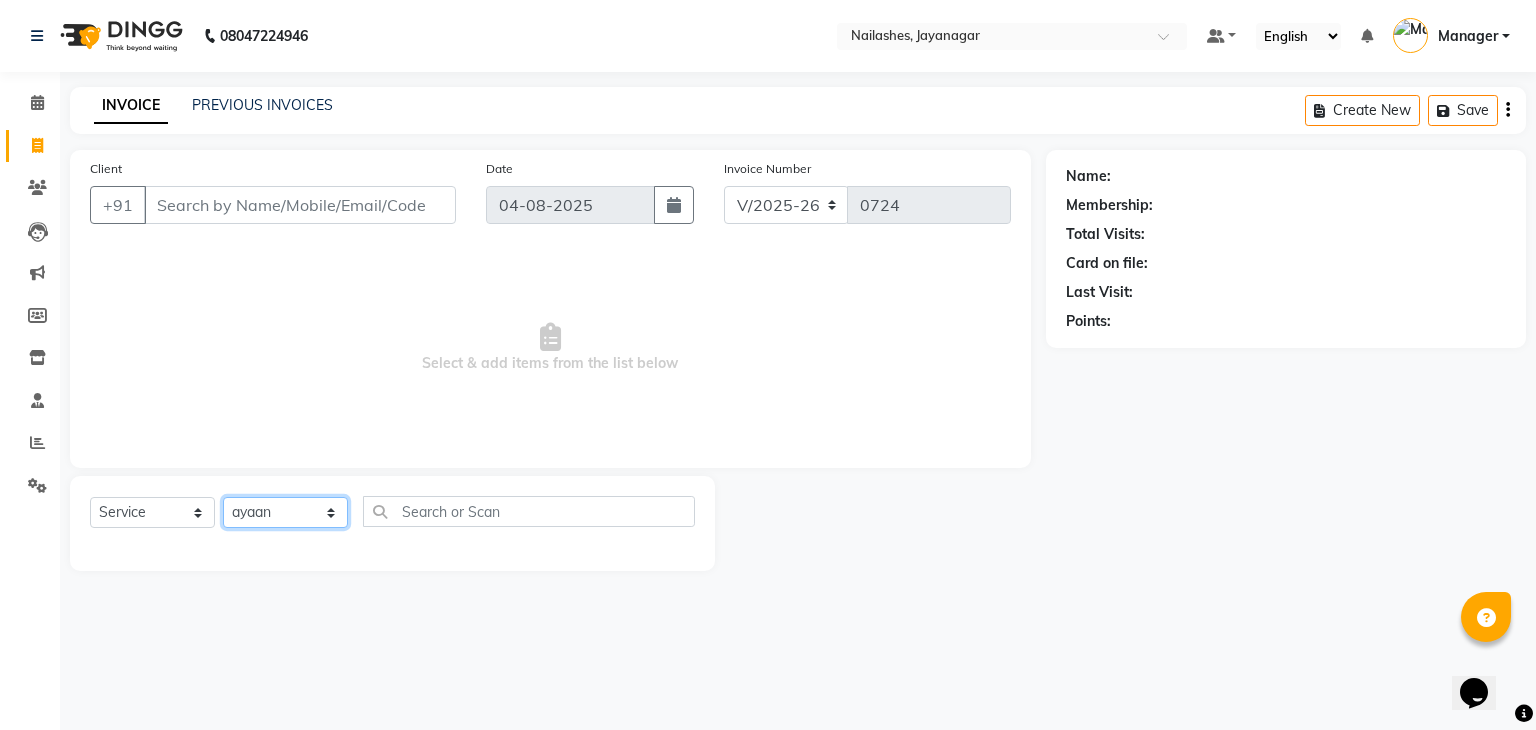 click on "Select Technician Admin ayaan DAYAL Manager mohith PRINCE Ranjitha Soundarya" 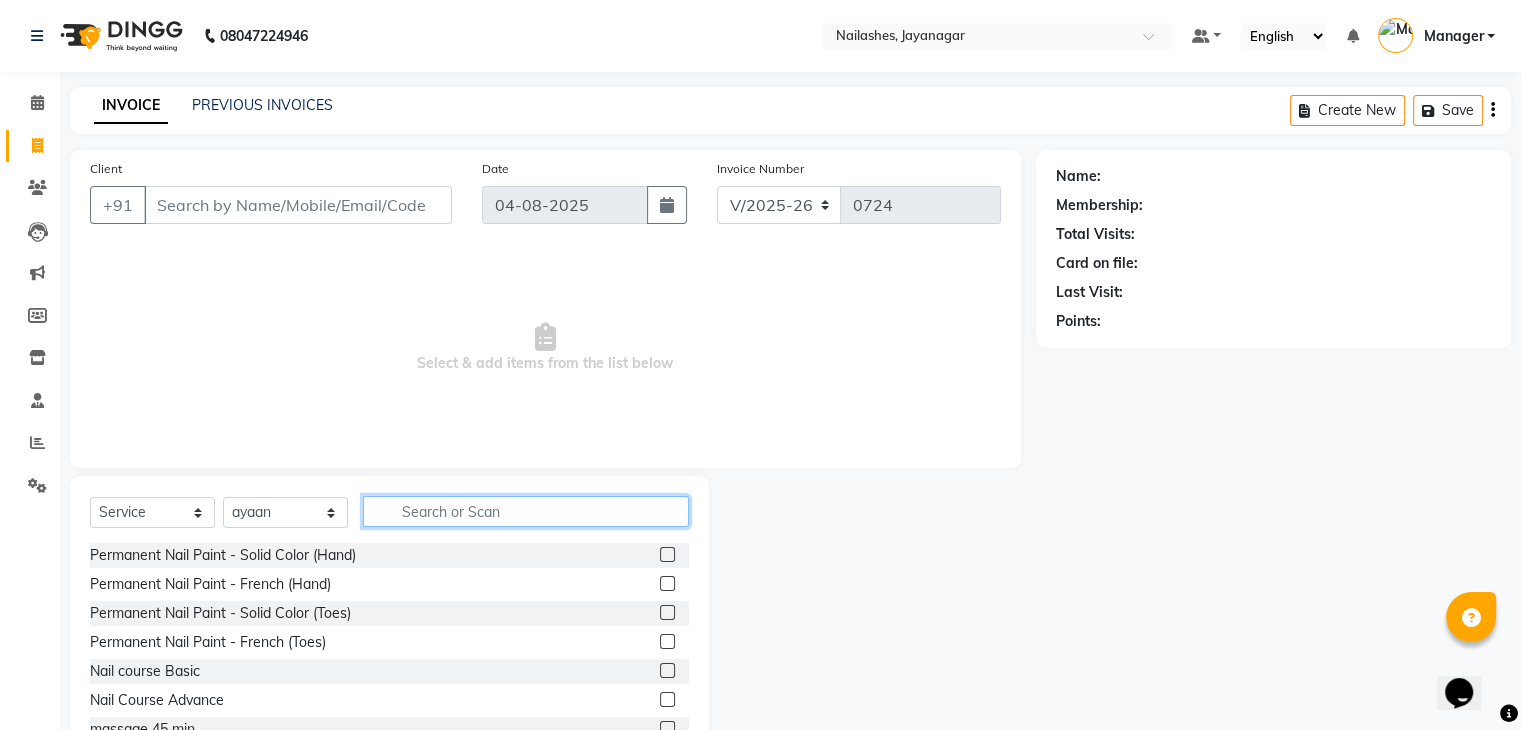 click 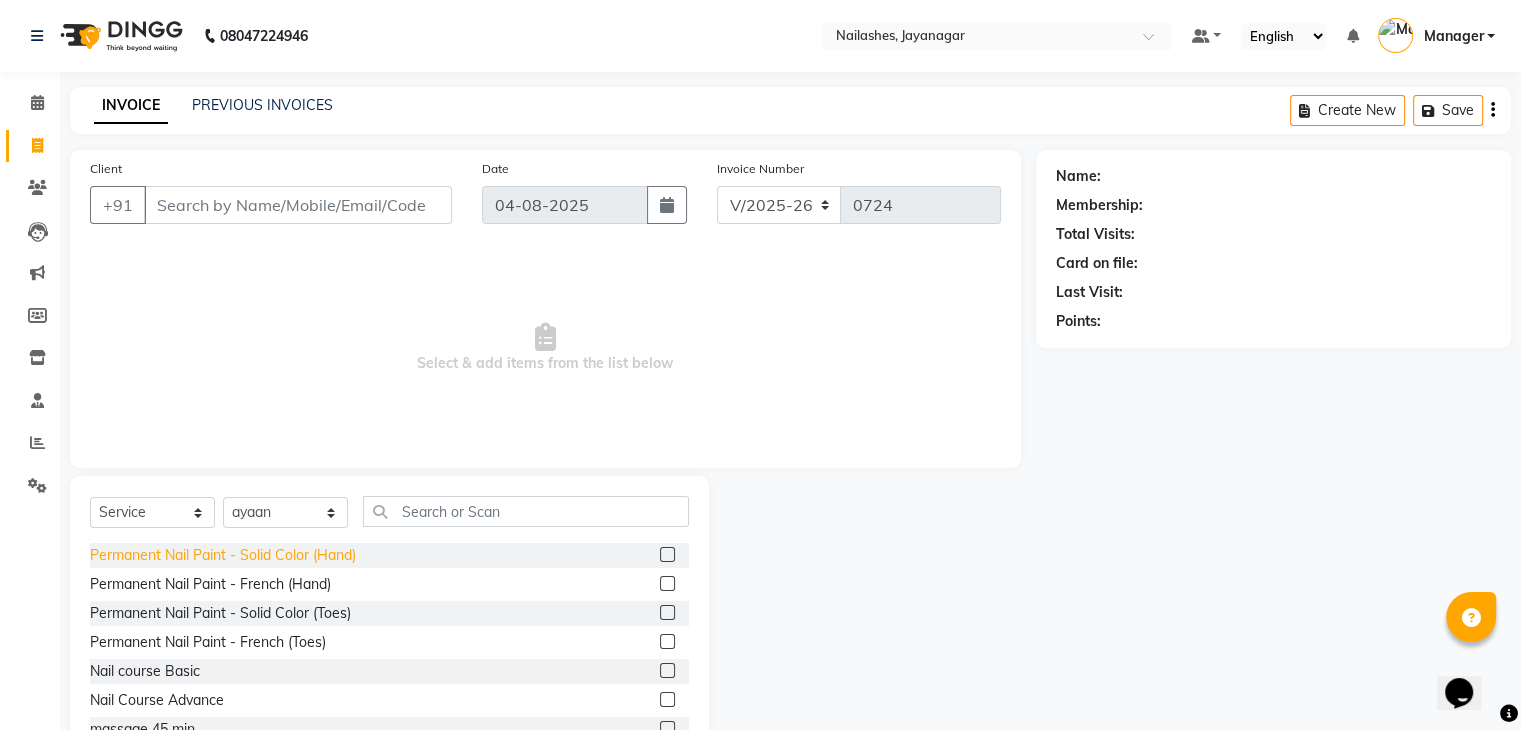 click on "Permanent Nail Paint - Solid Color (Hand)" 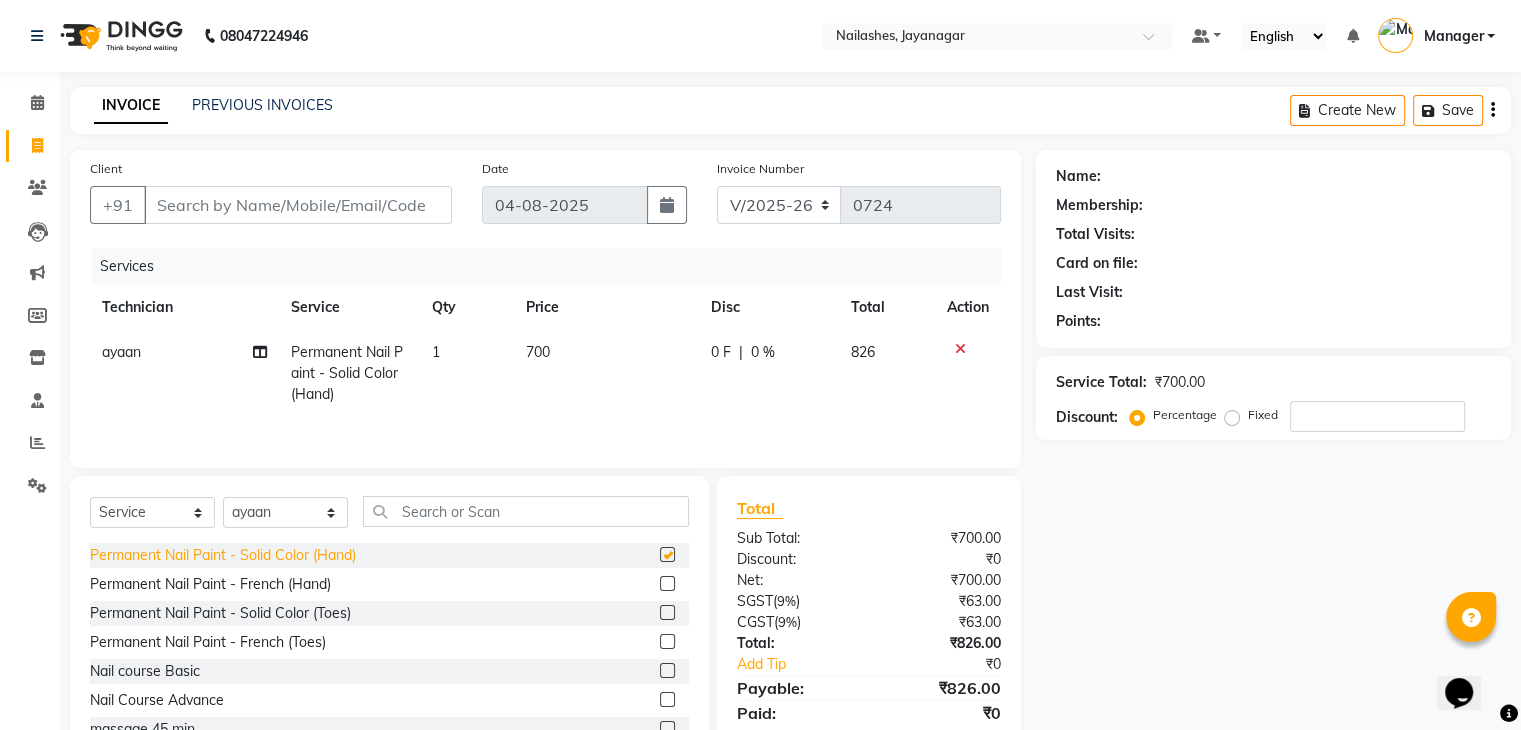 checkbox on "false" 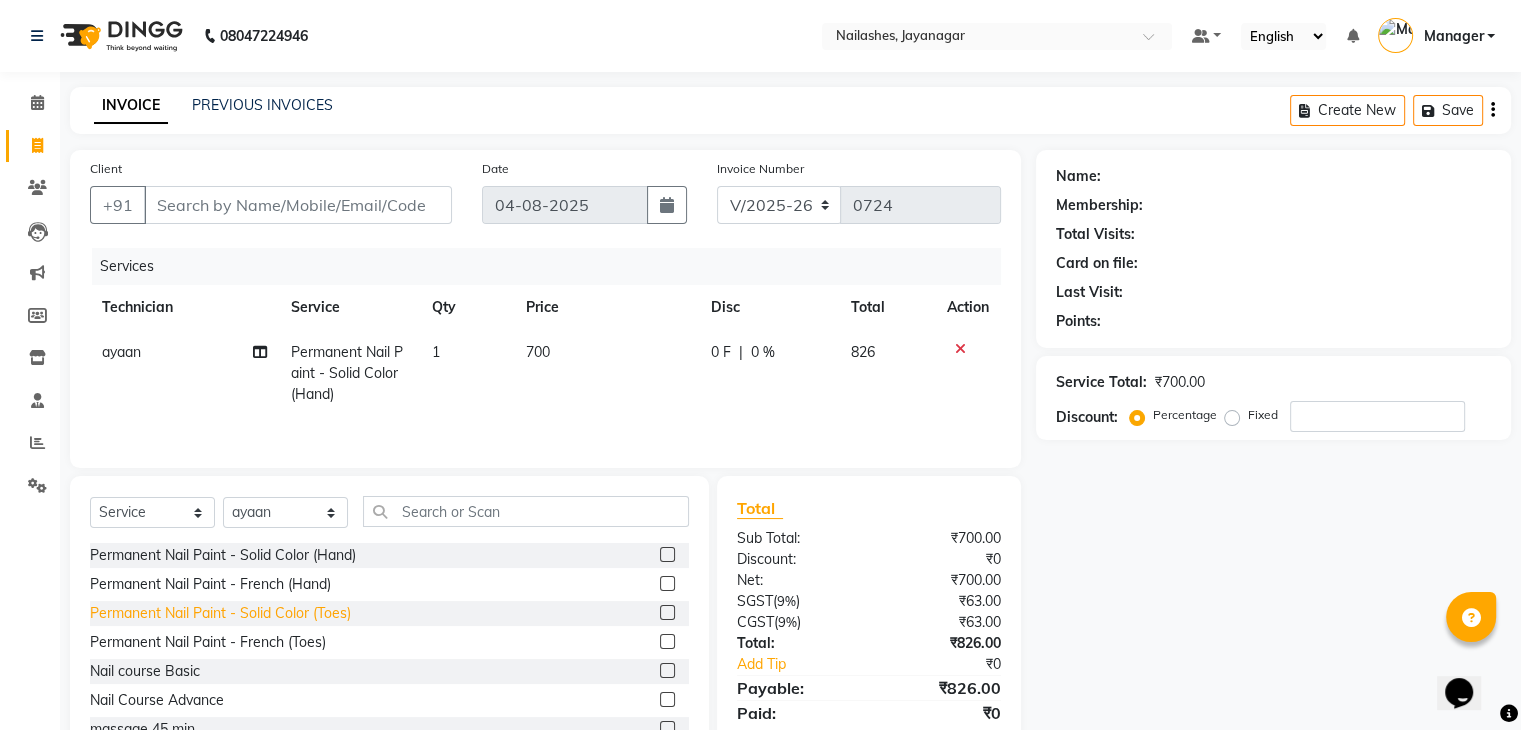 click on "Permanent Nail Paint - Solid Color (Toes)" 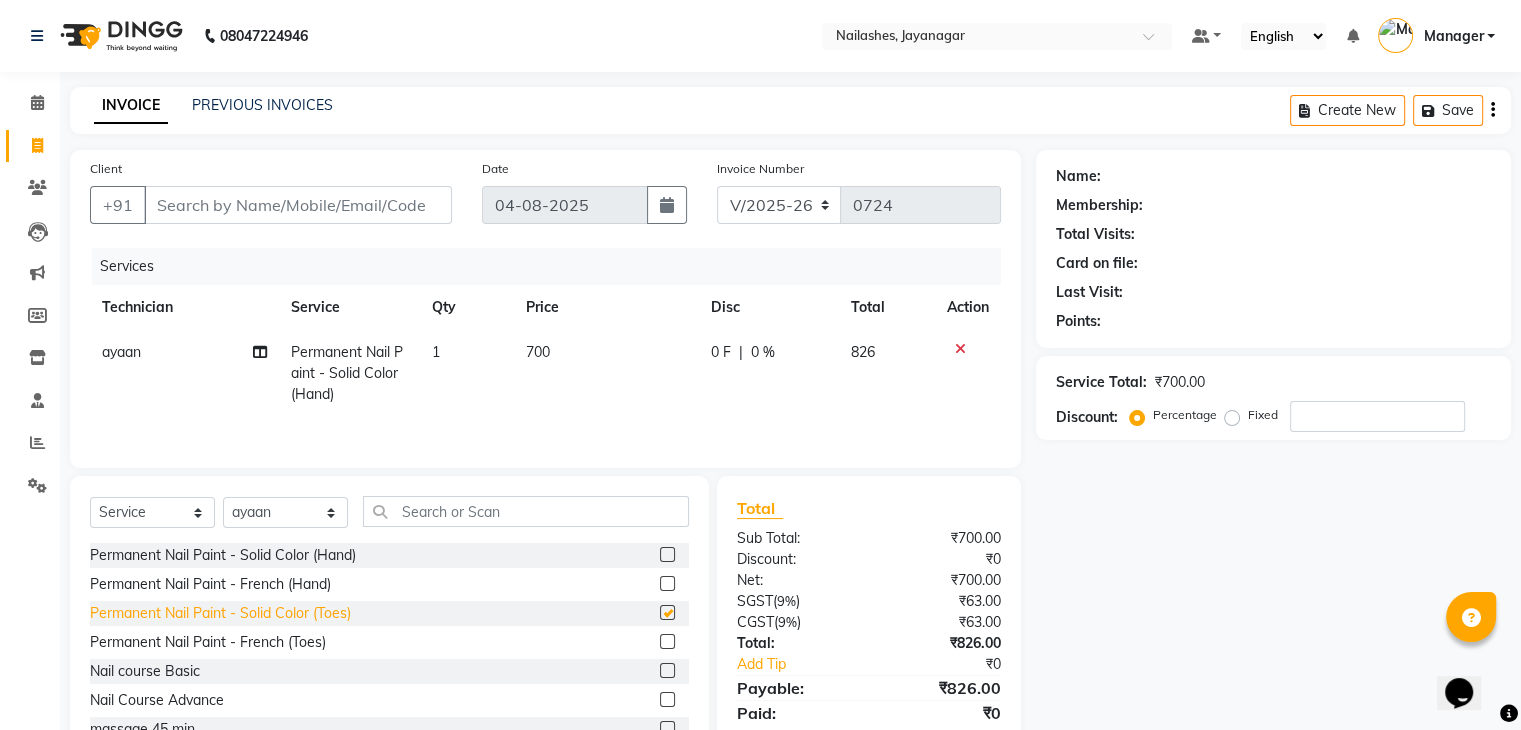 checkbox on "false" 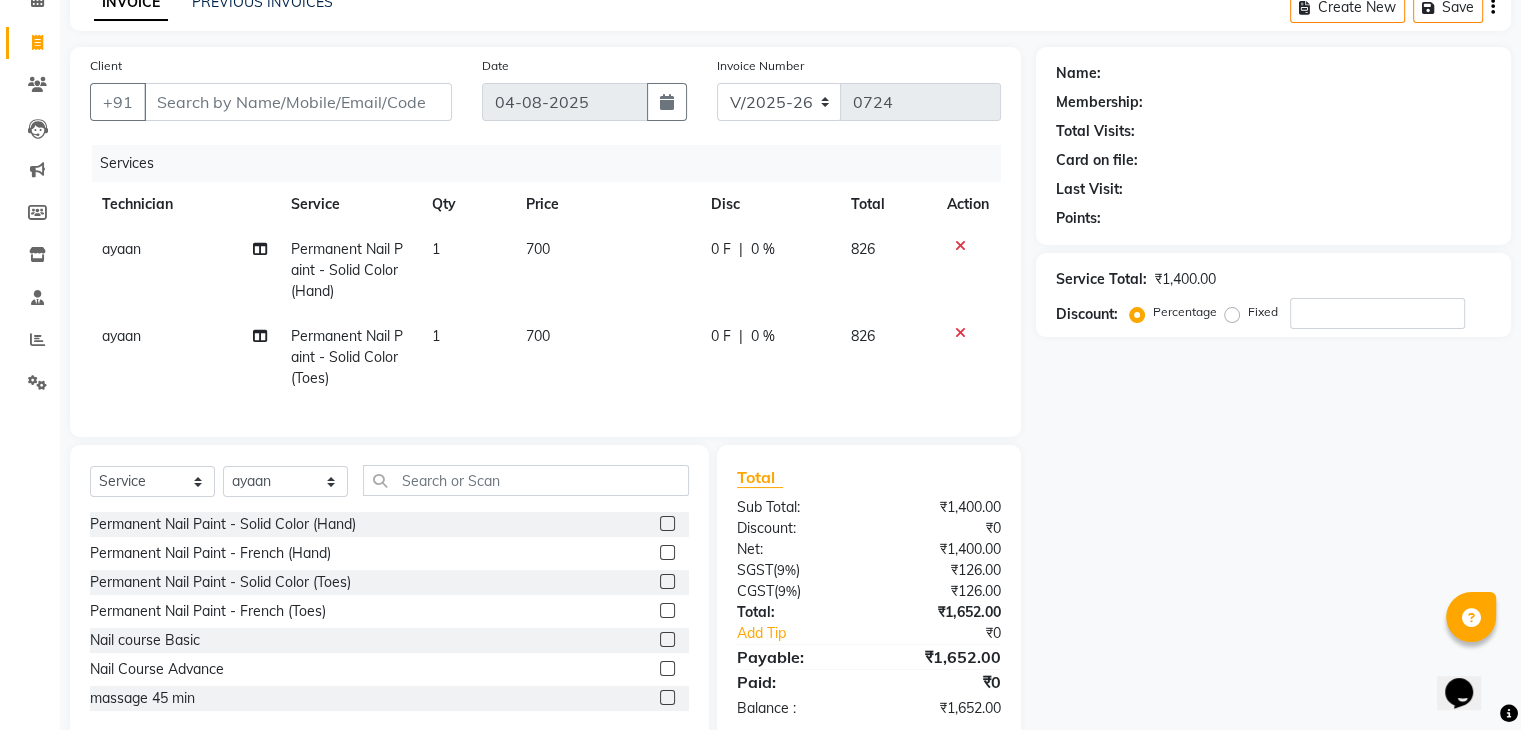 scroll, scrollTop: 159, scrollLeft: 0, axis: vertical 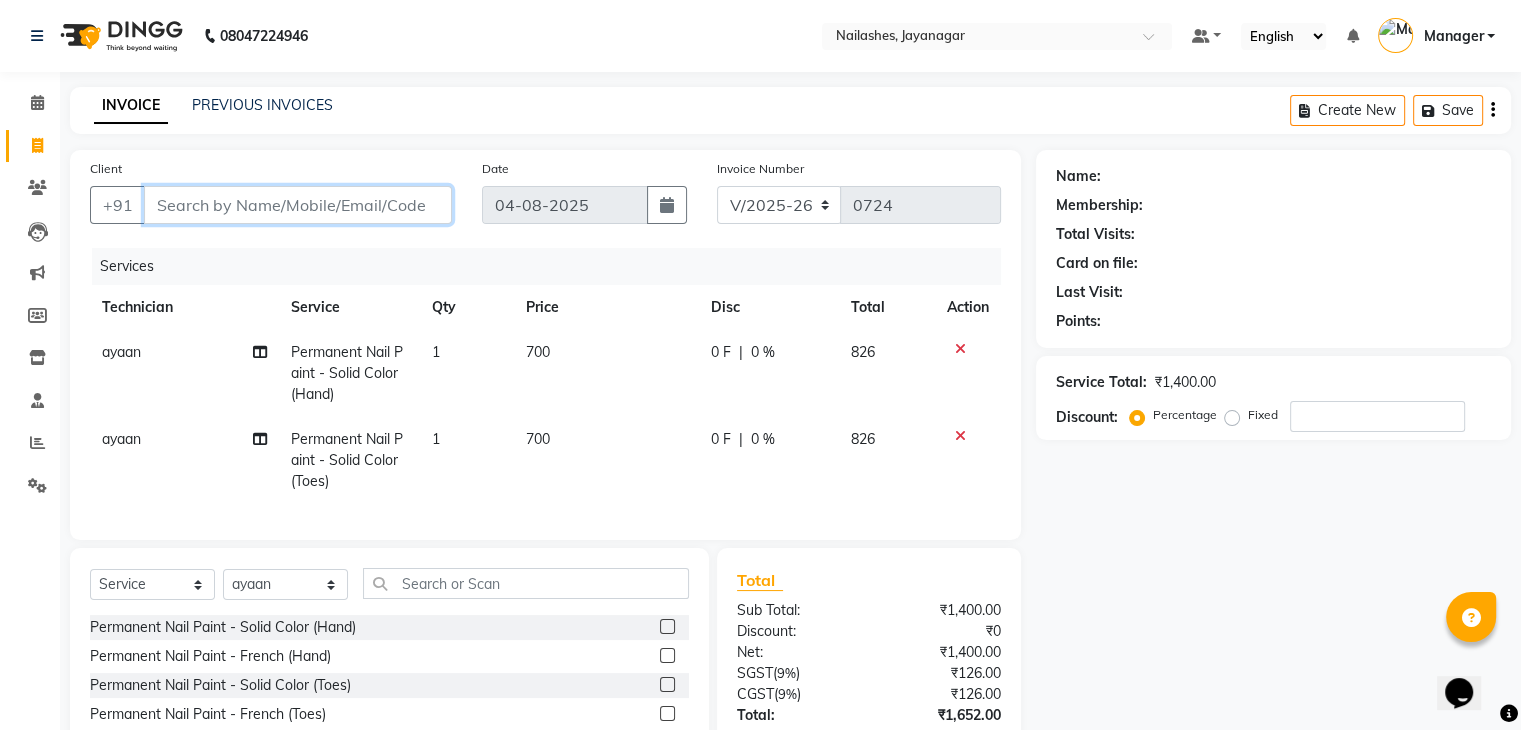 click on "Client" at bounding box center [298, 205] 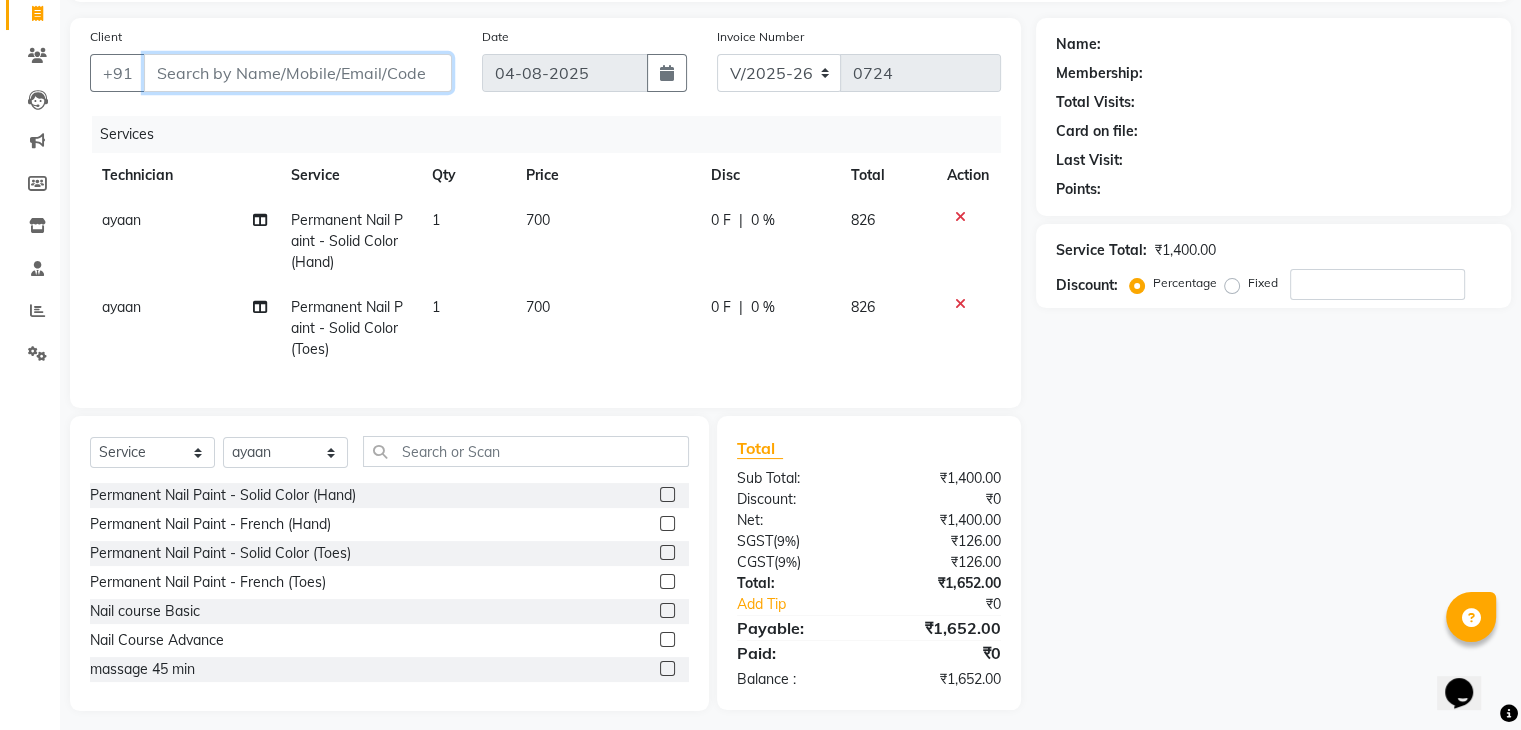 scroll, scrollTop: 159, scrollLeft: 0, axis: vertical 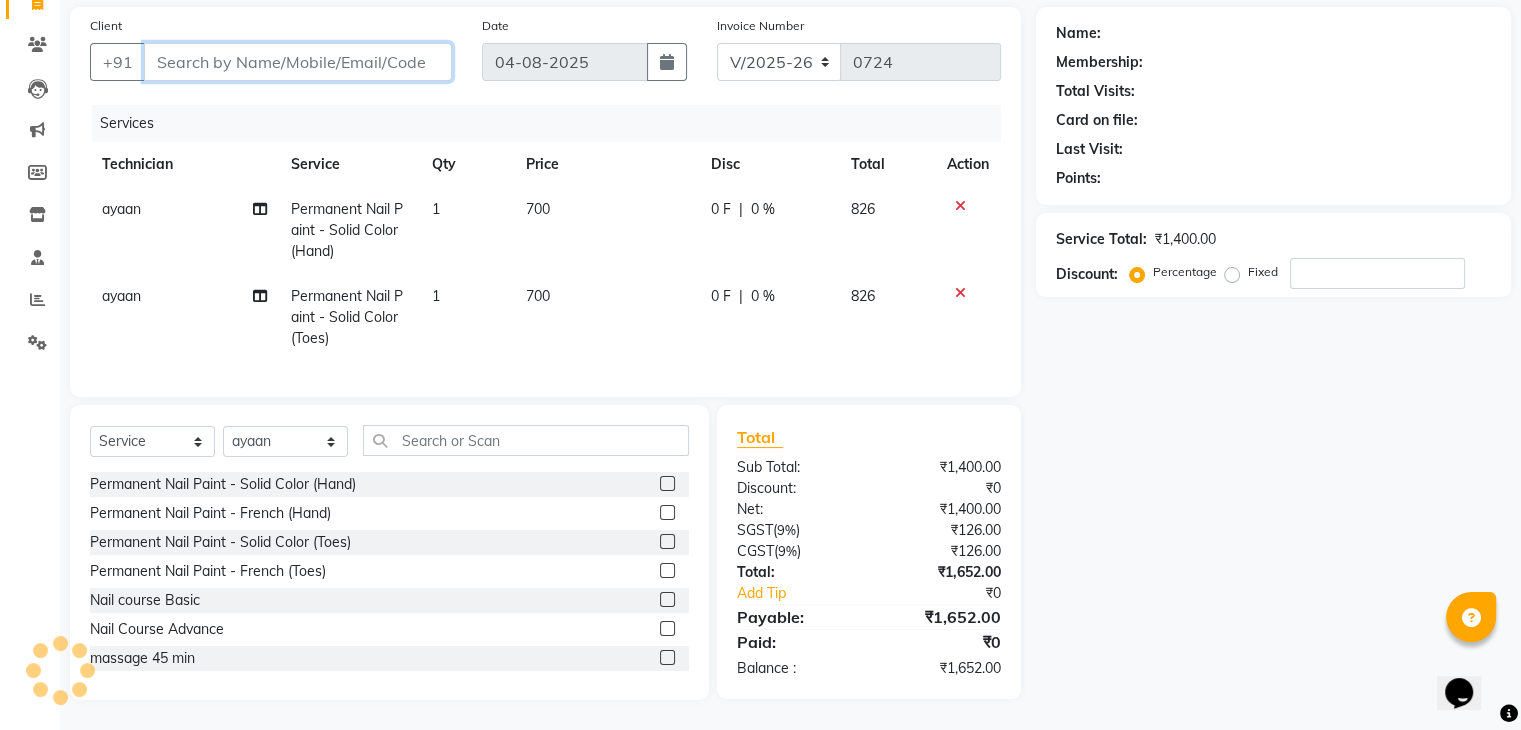 type on "8" 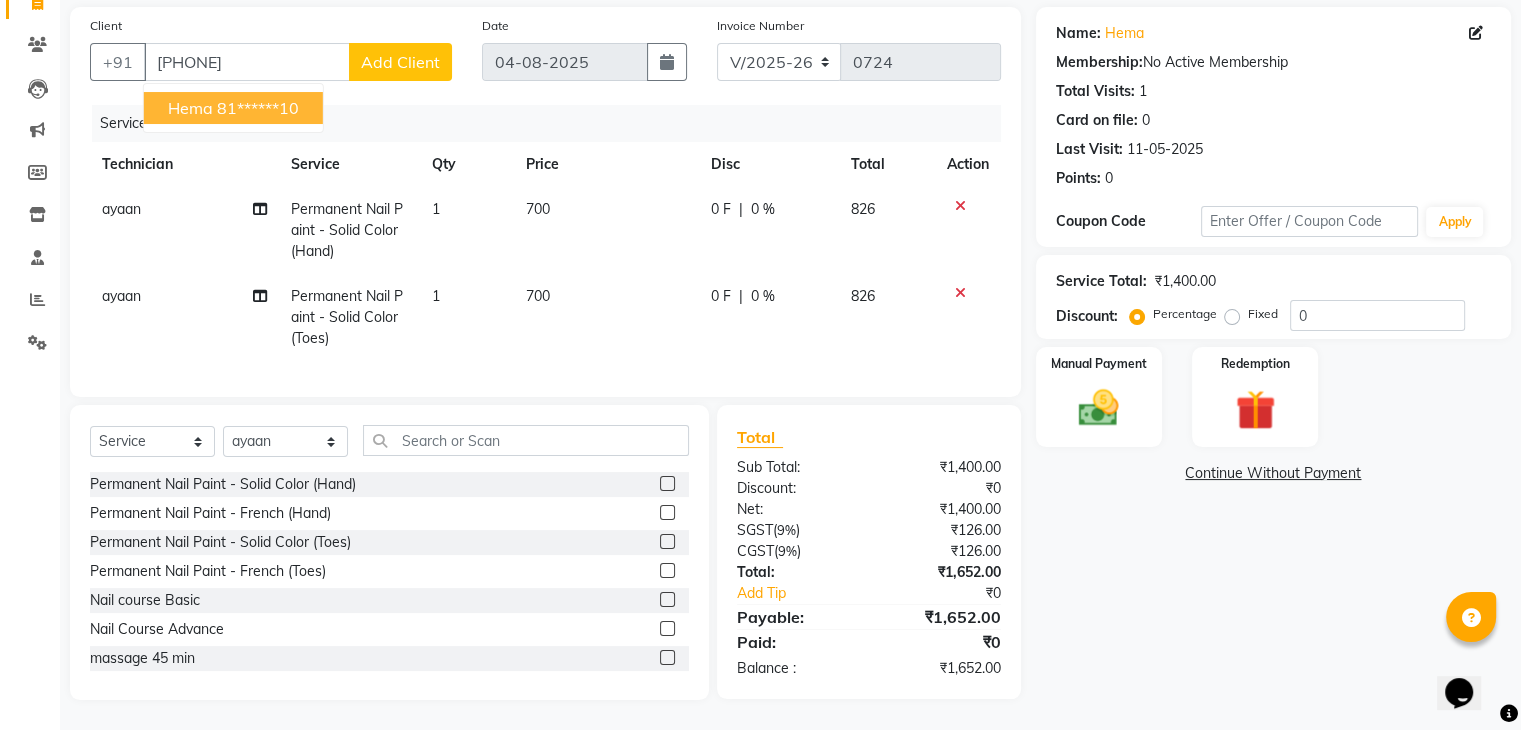 click on "[FIRST] [PHONE]" at bounding box center (233, 108) 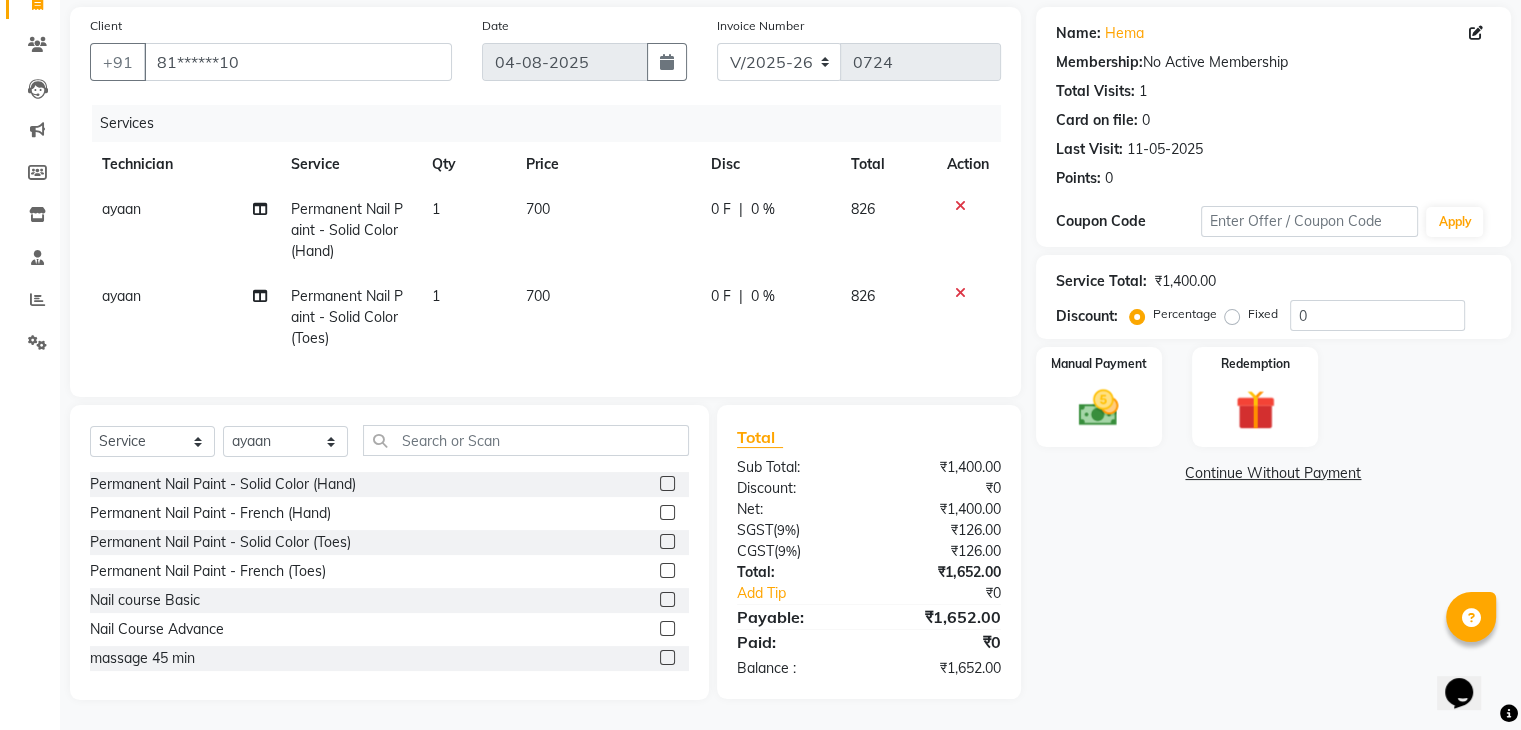 click on "Fixed" 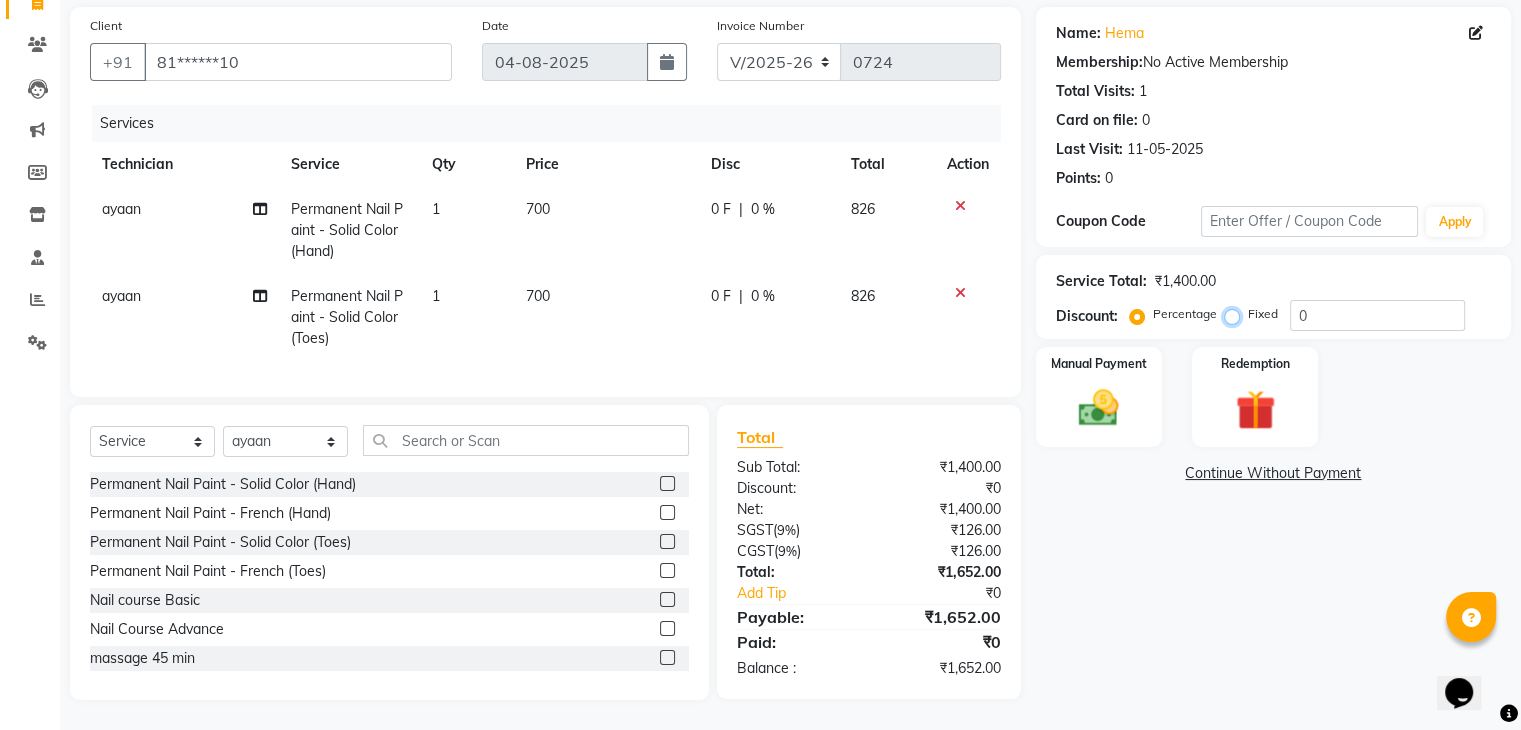 click on "Fixed" at bounding box center (1236, 314) 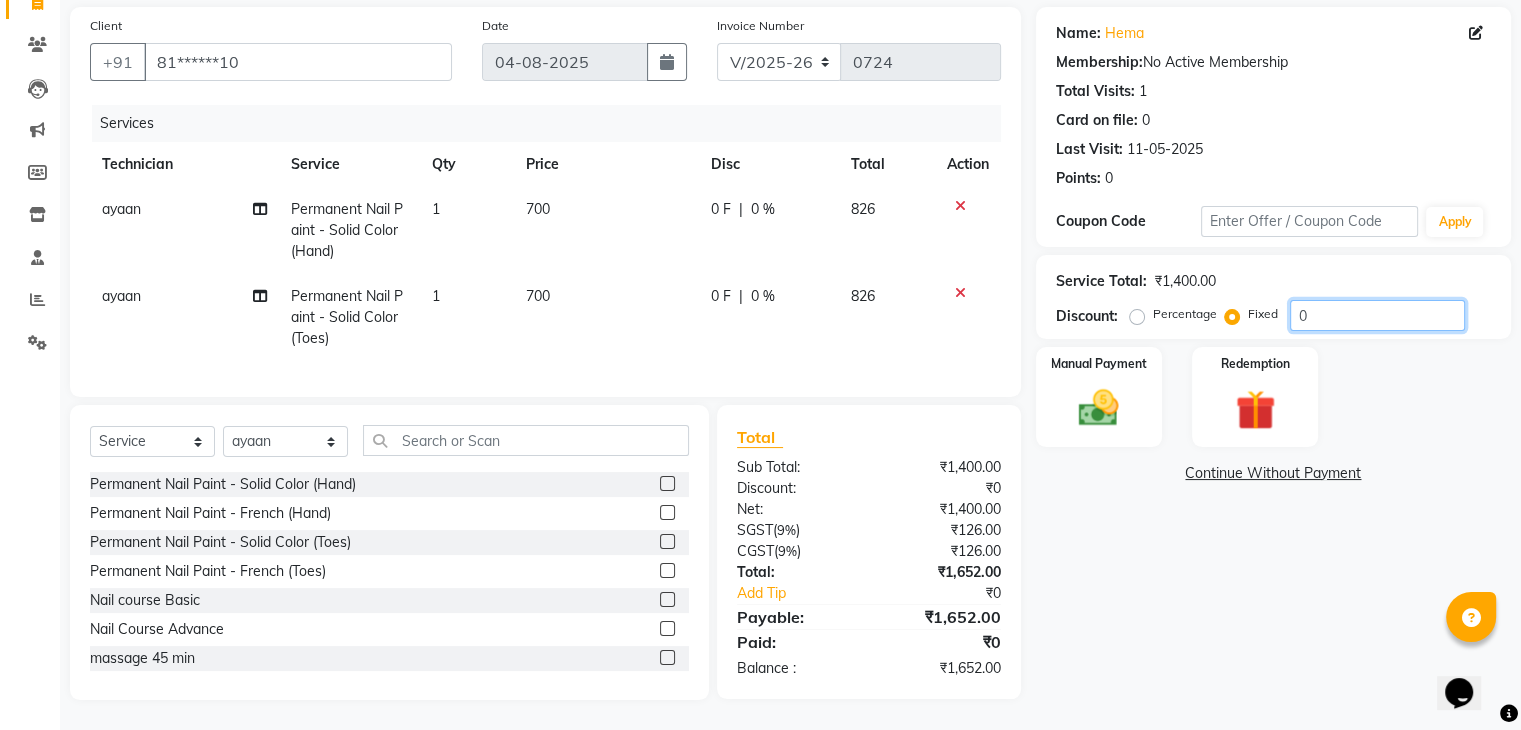 click on "0" 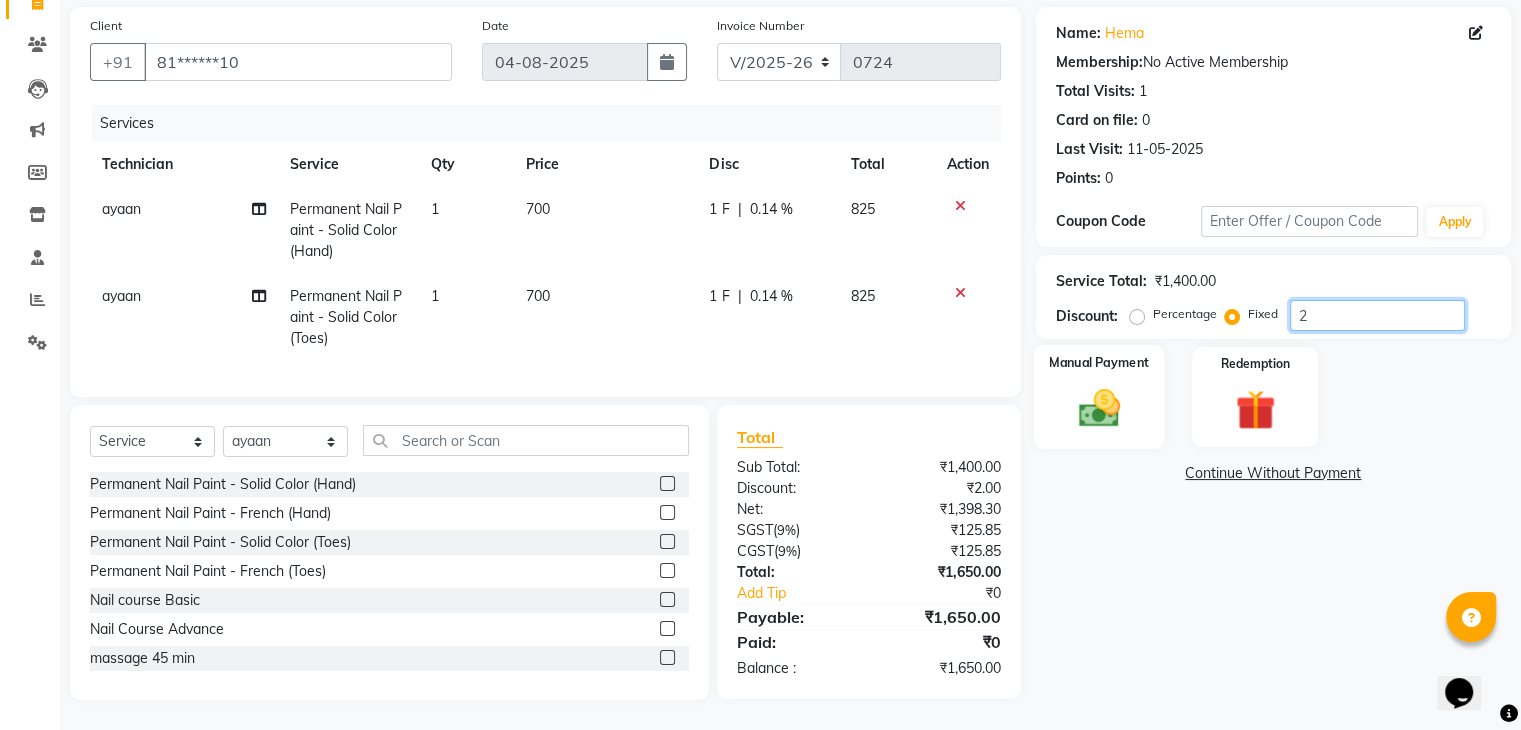 type on "2" 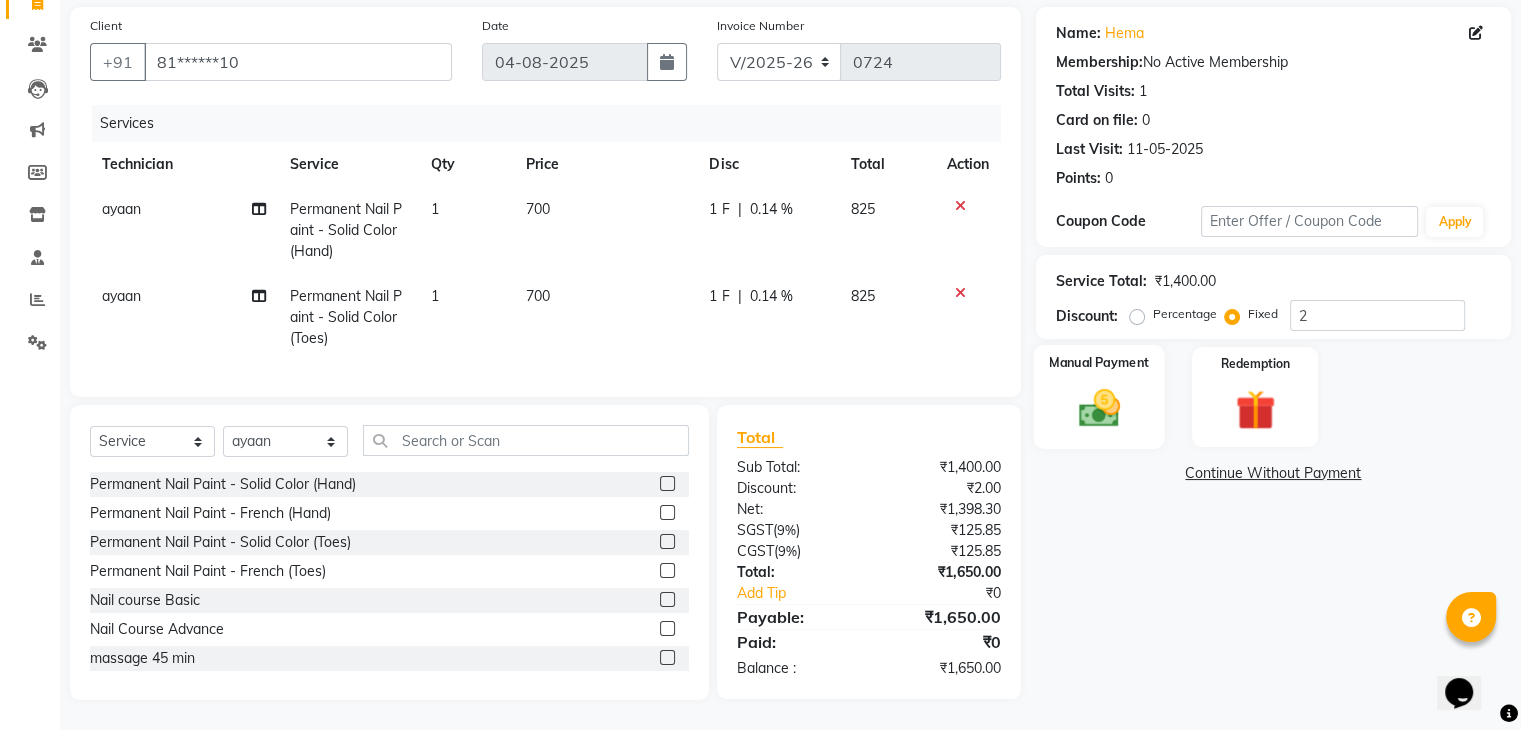 click 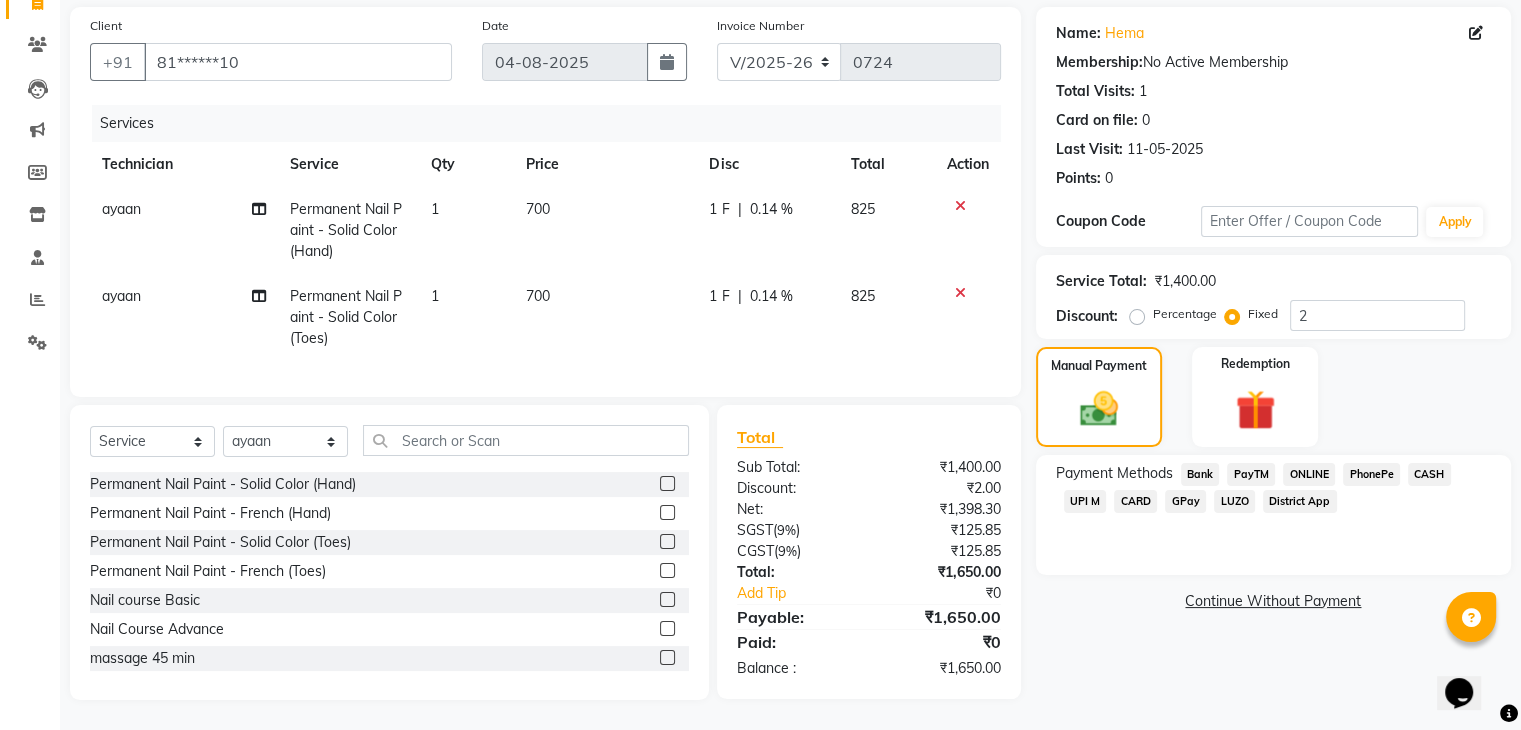click on "CASH" 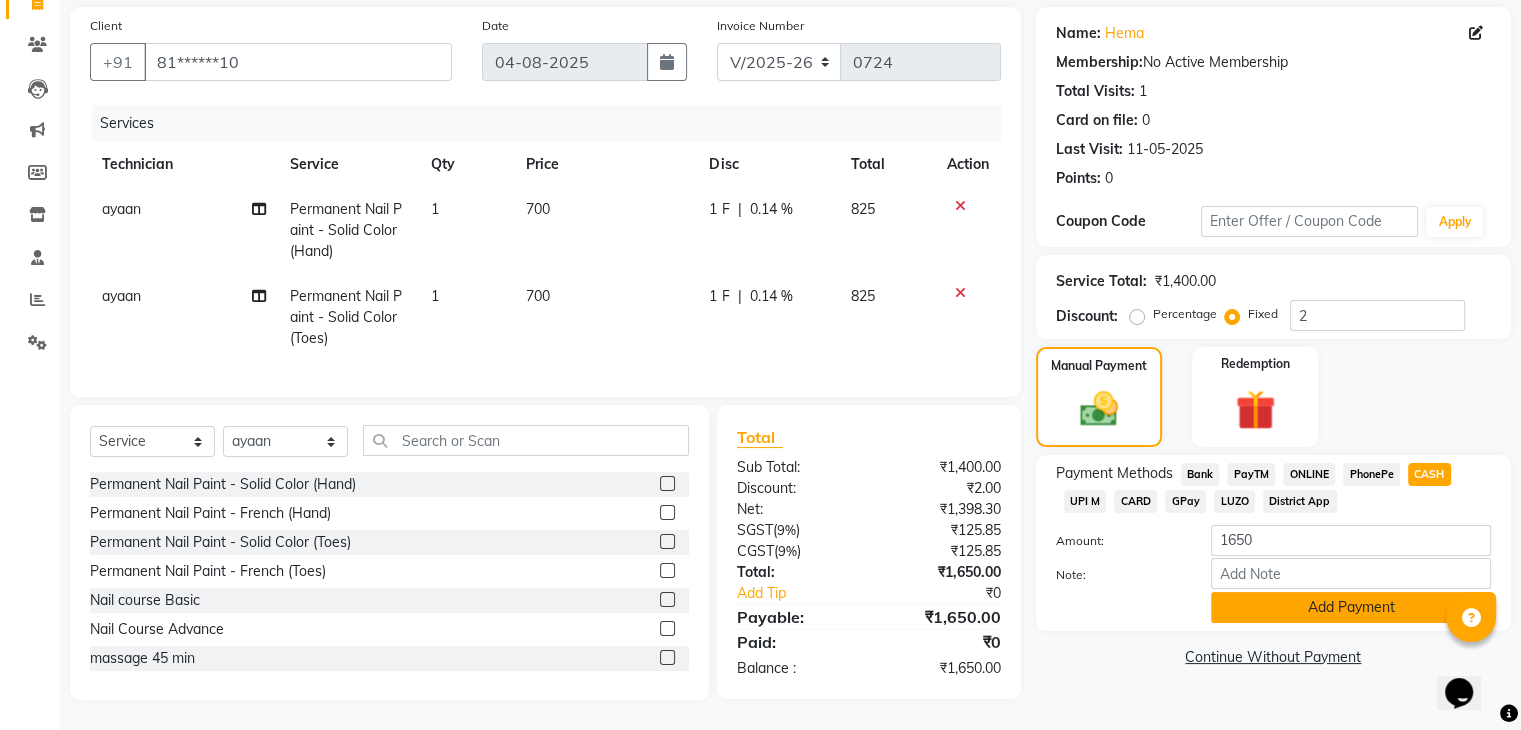 click on "Add Payment" 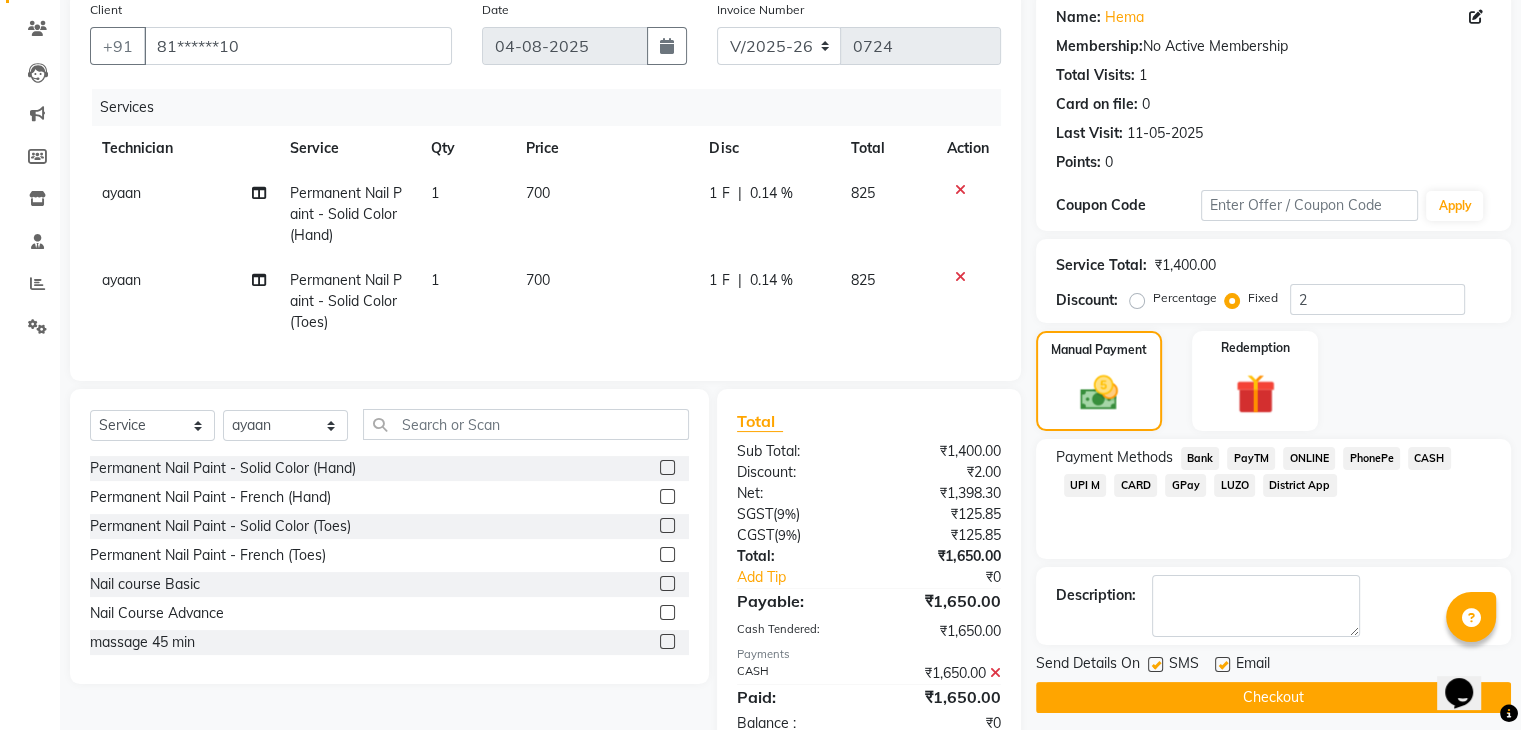 click on "Checkout" 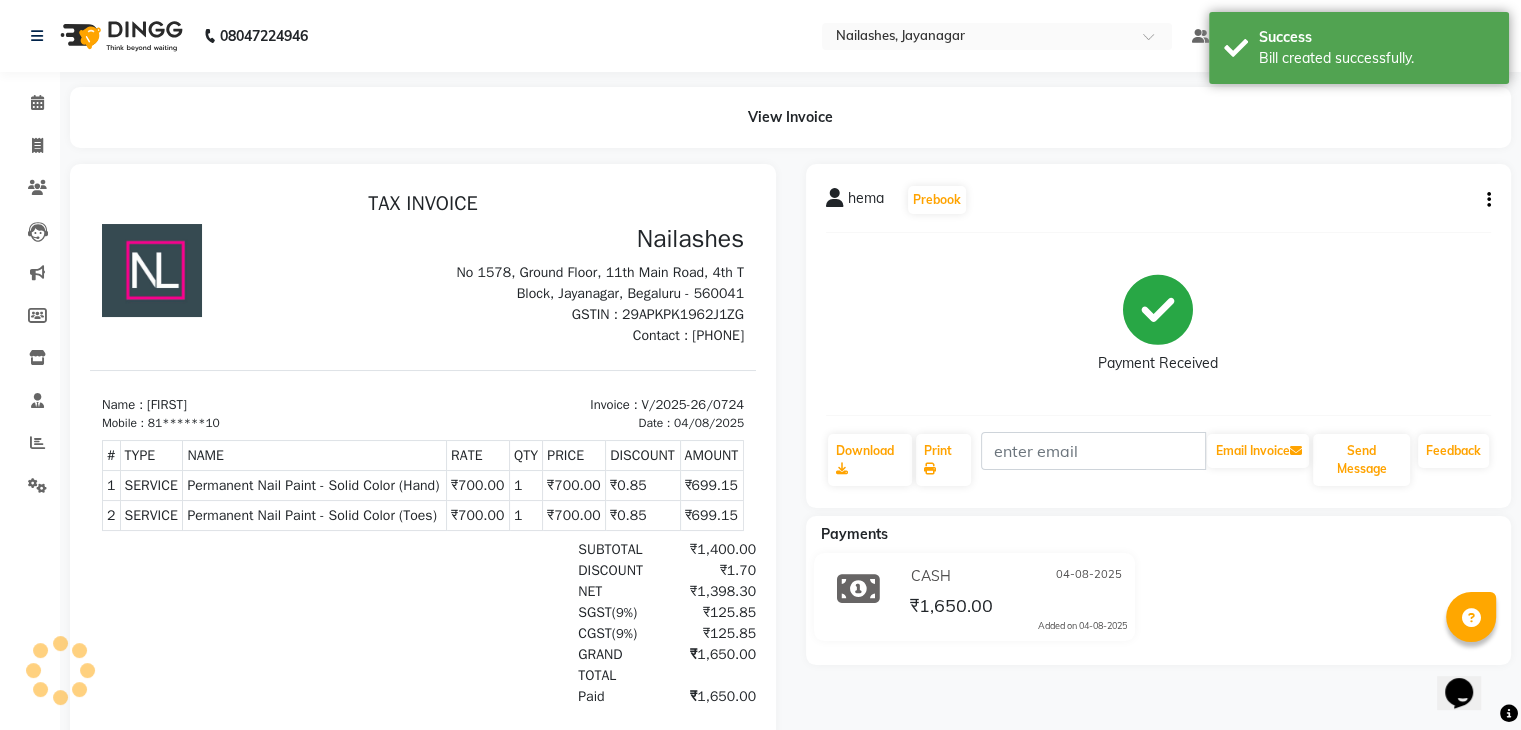 scroll, scrollTop: 0, scrollLeft: 0, axis: both 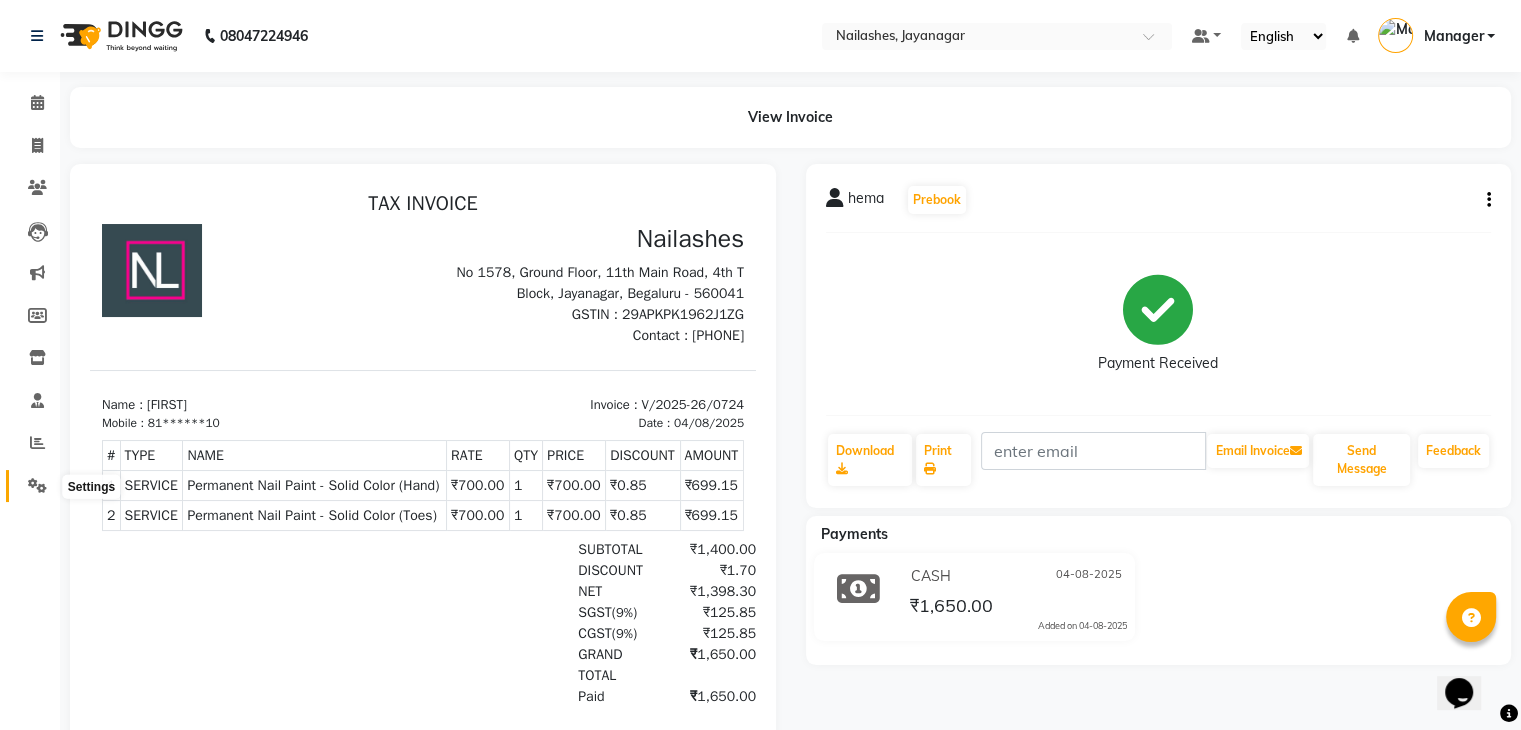 click 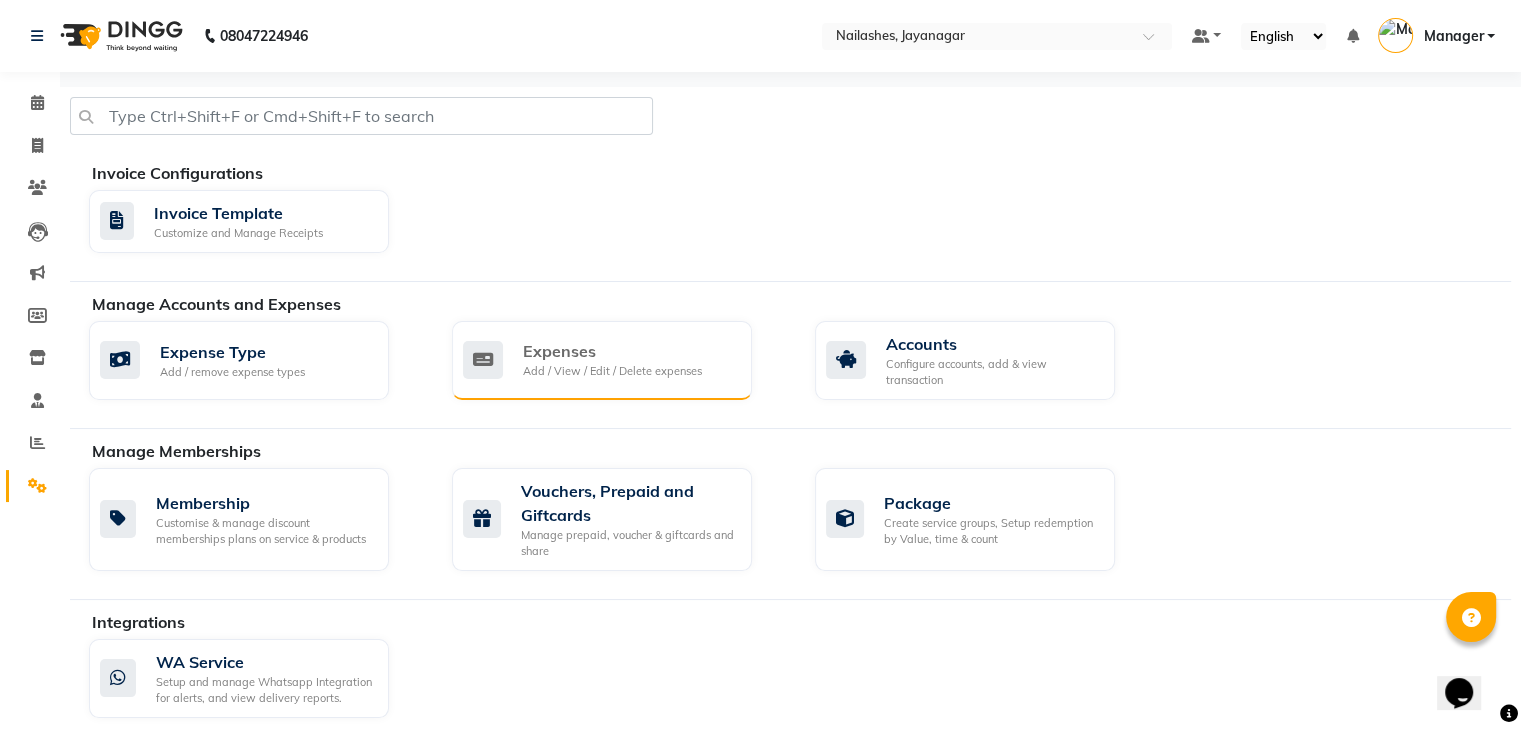 click on "Expenses" 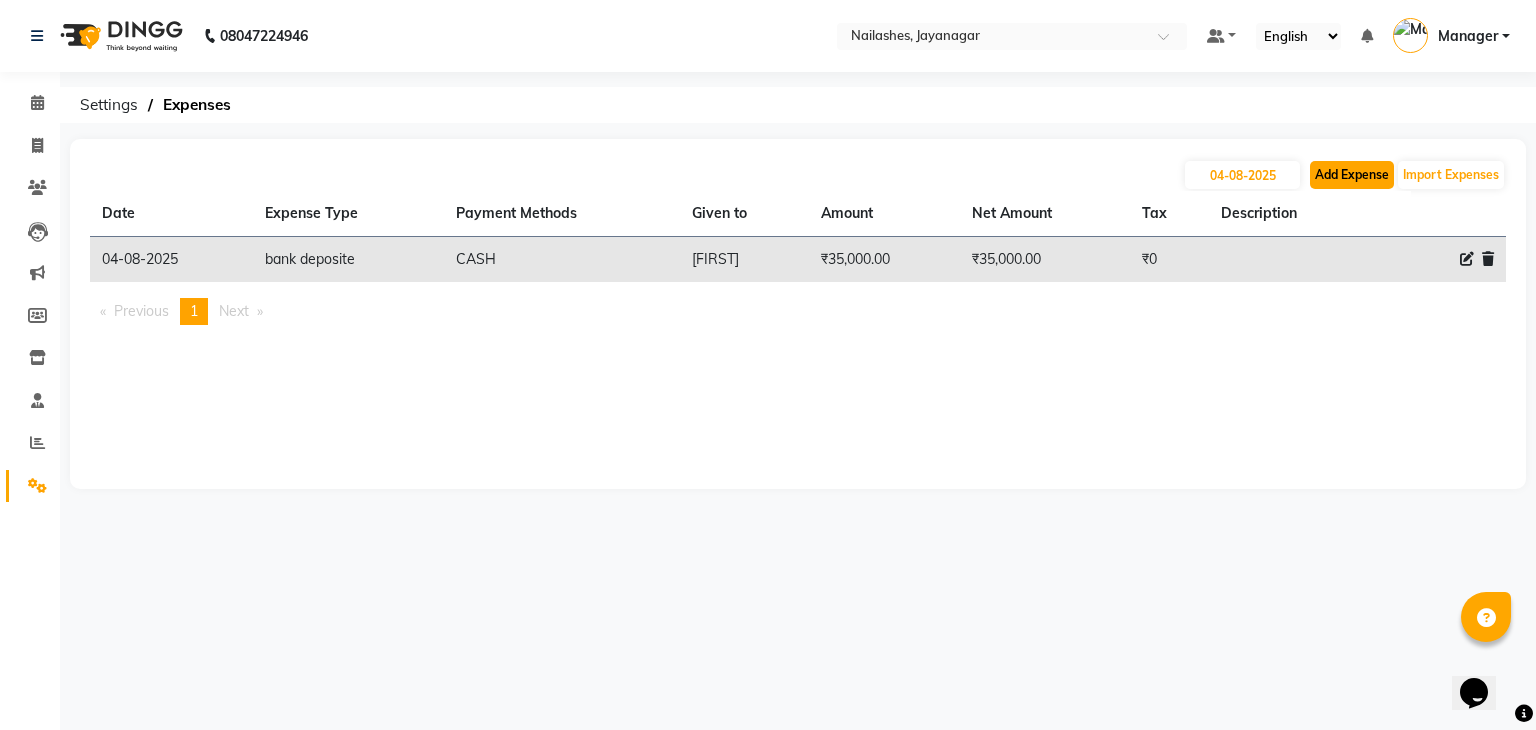 click on "Add Expense" 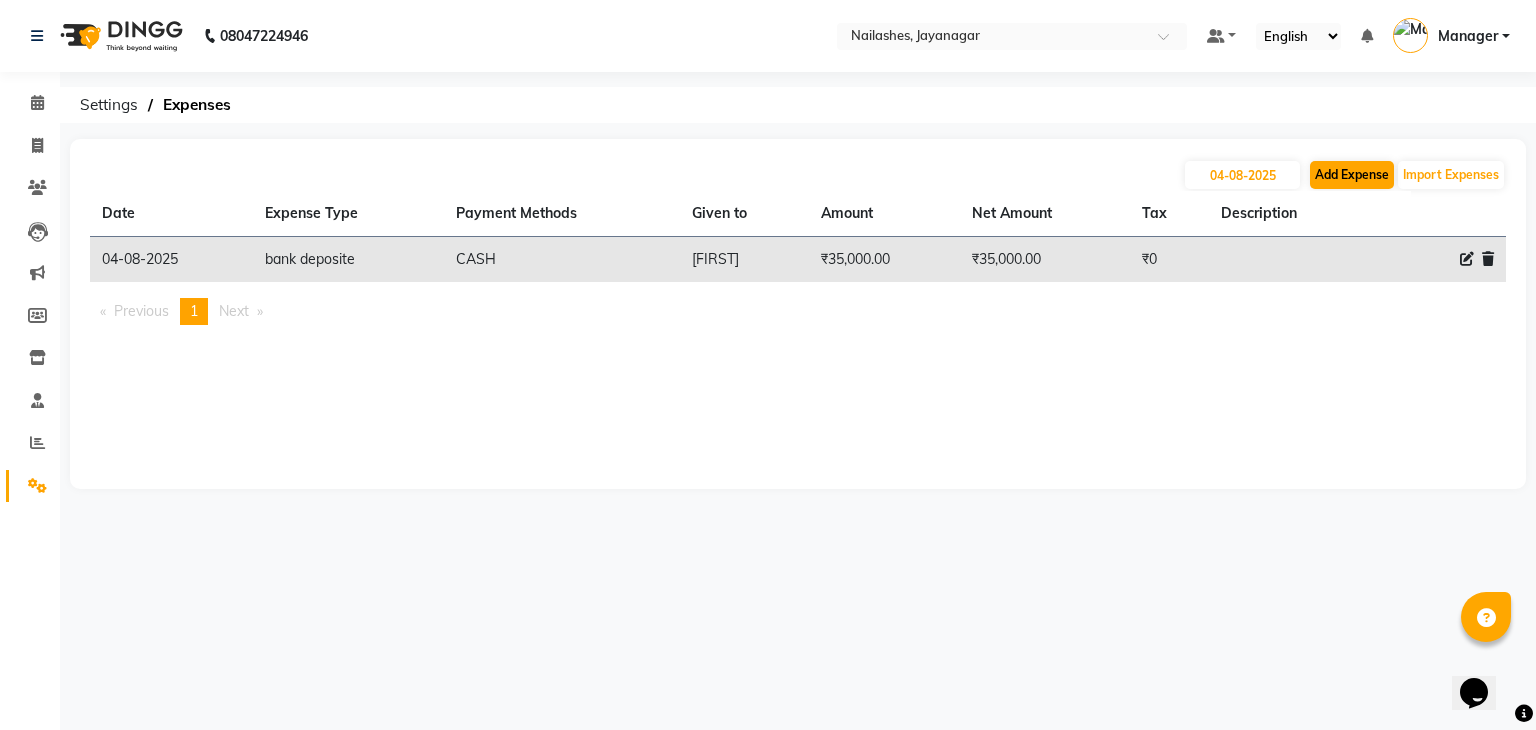 select on "1" 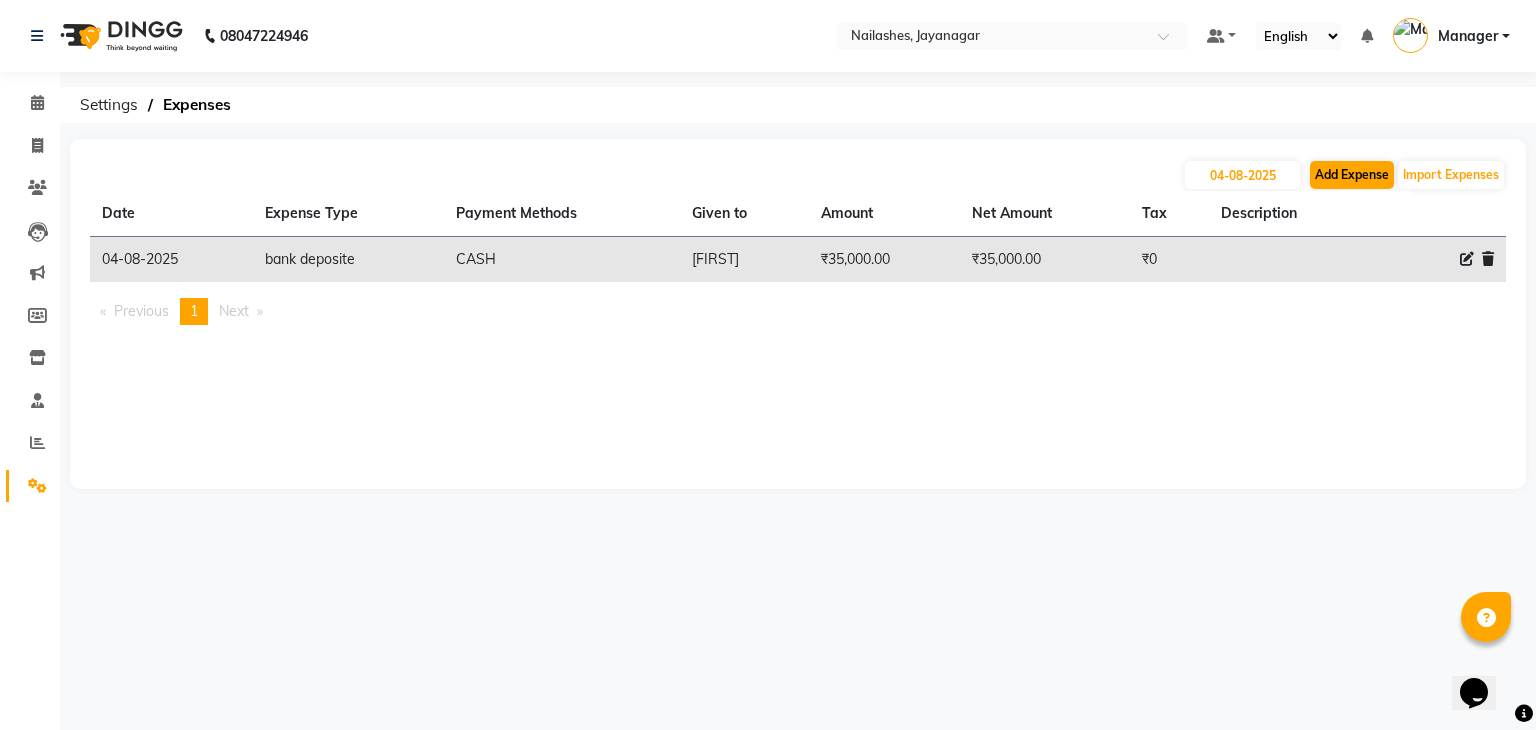 select on "3315" 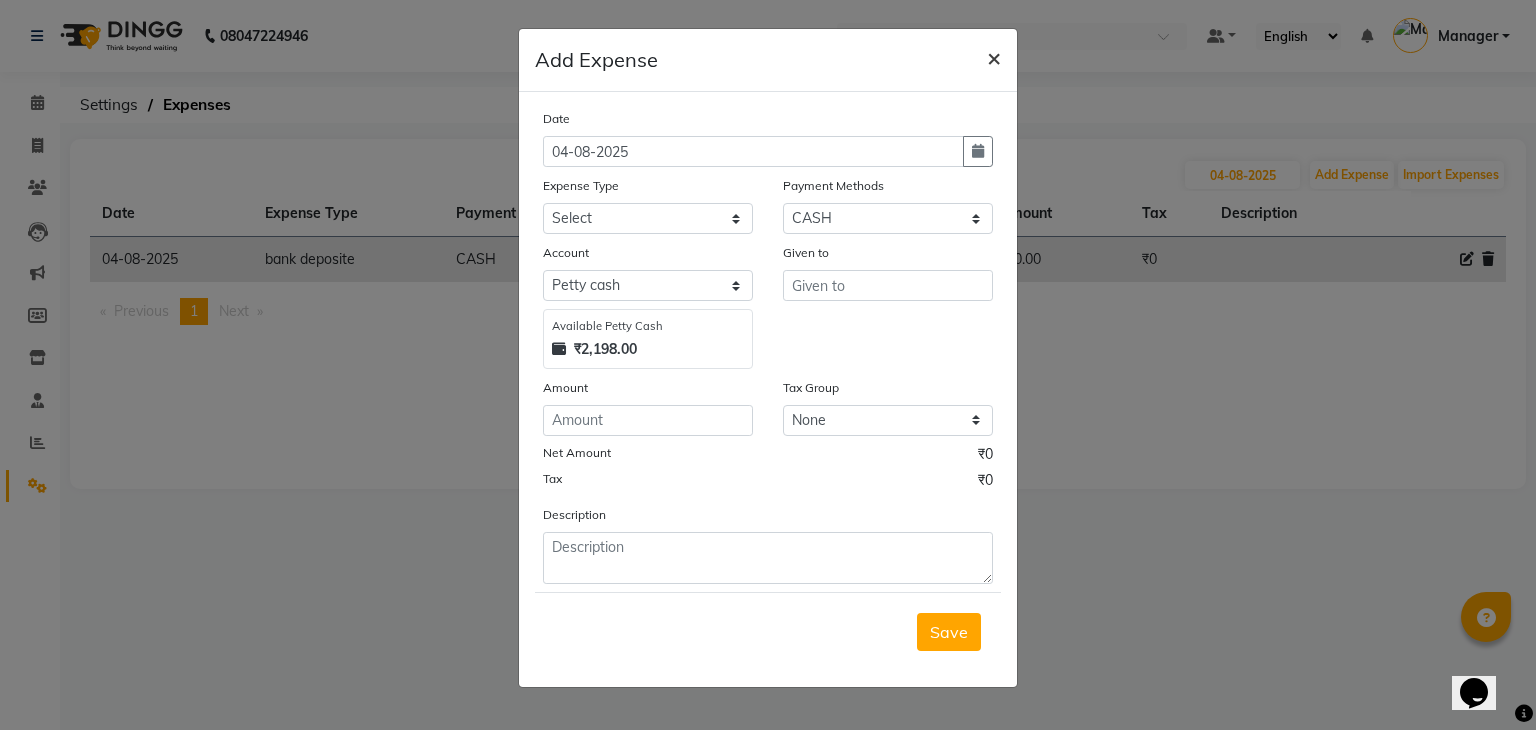 click on "×" 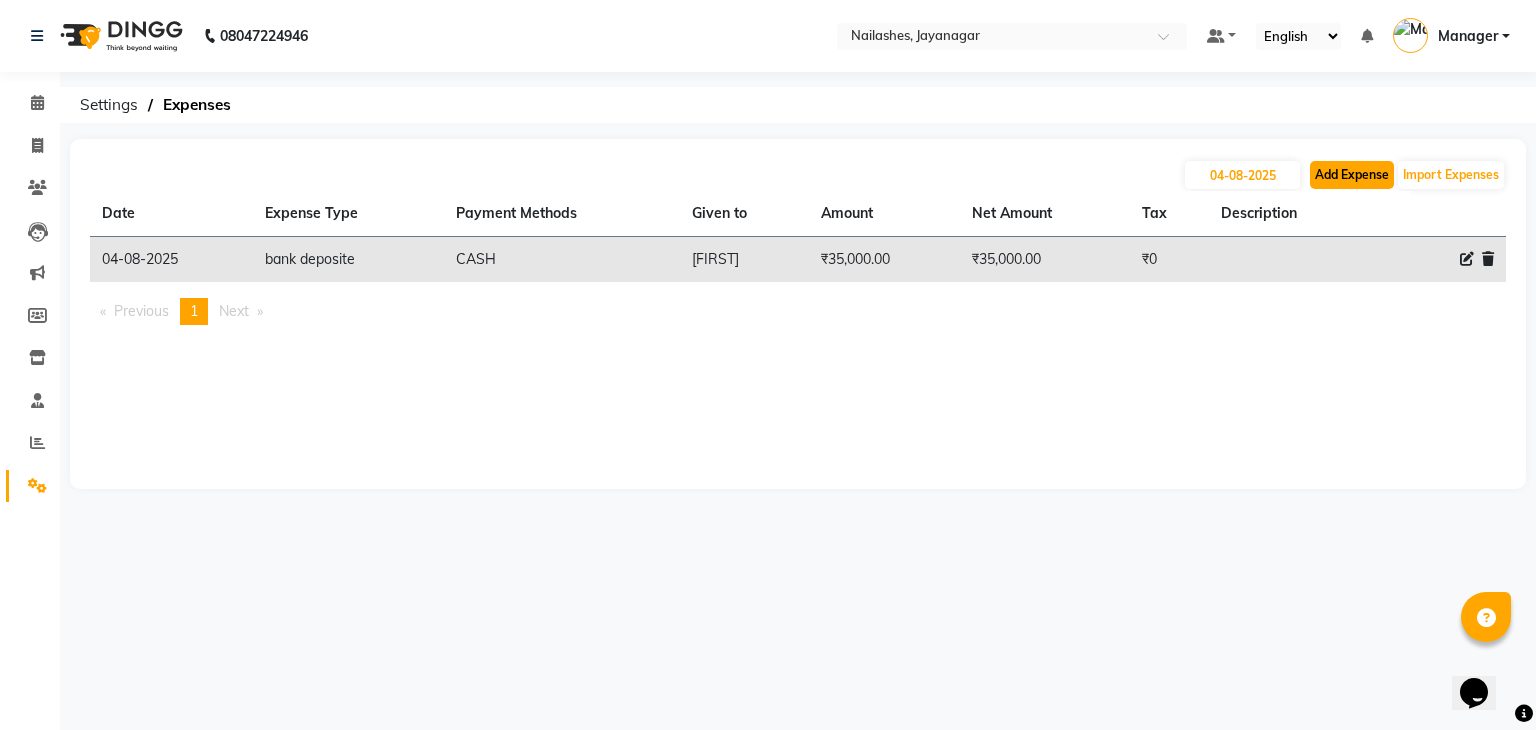 click on "Add Expense" 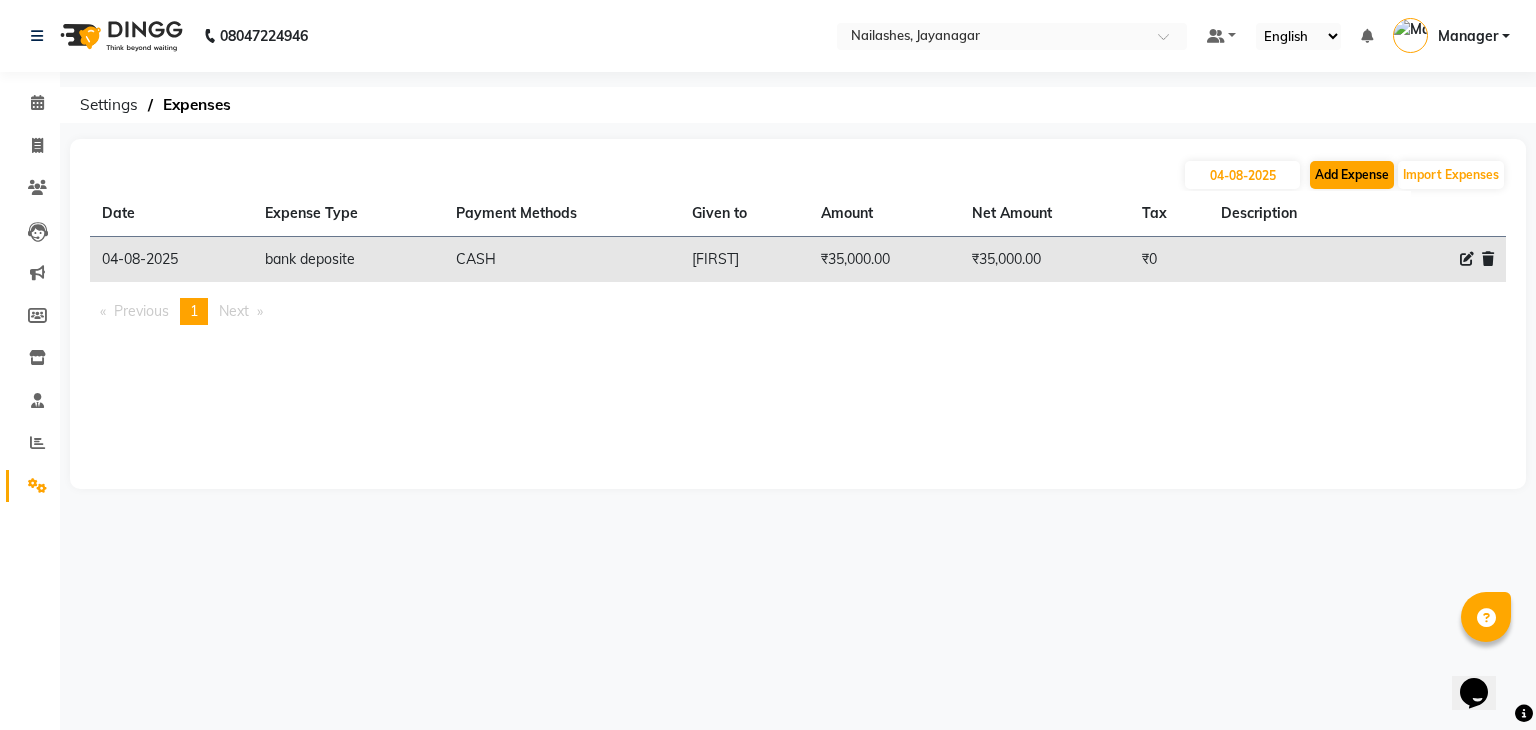 select on "1" 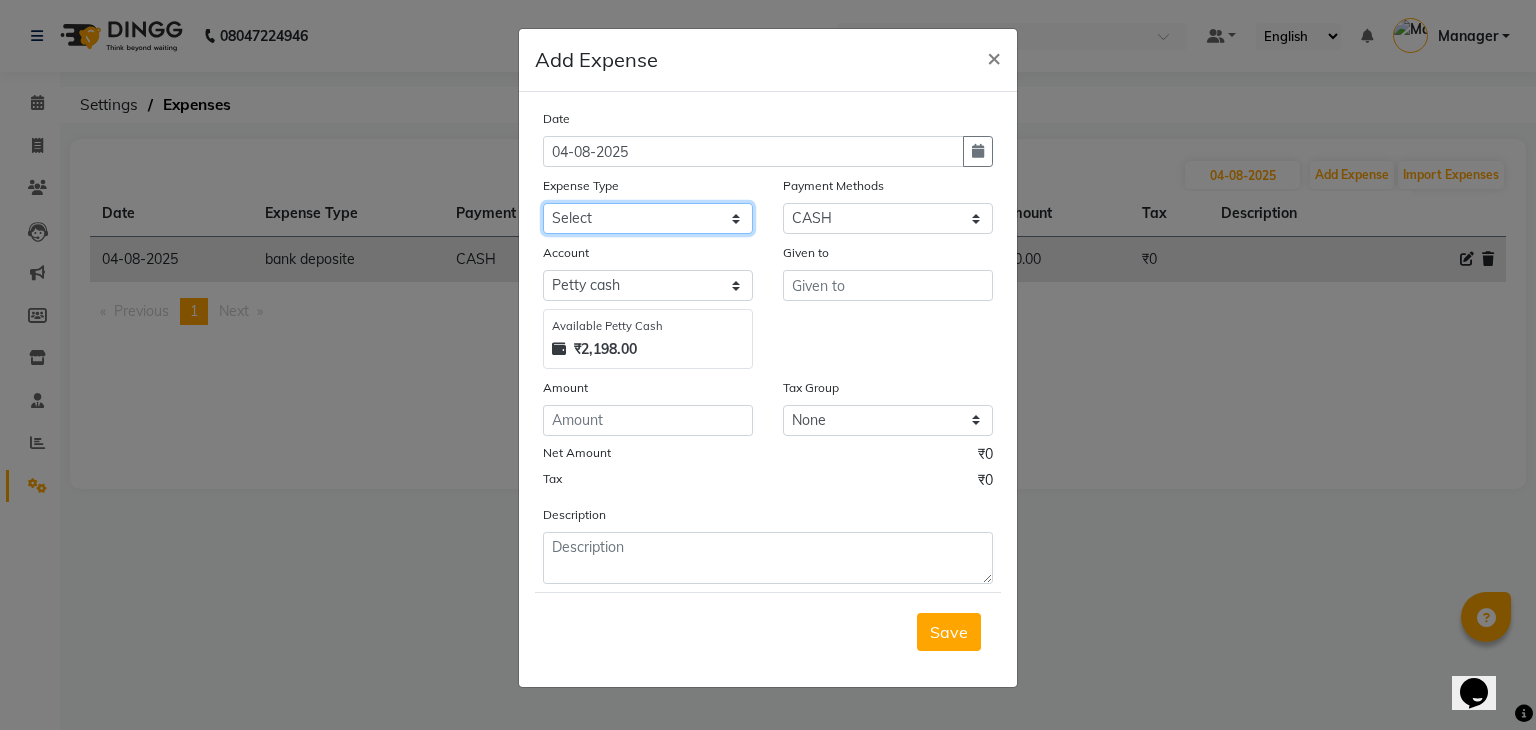 click on "Select acetone Advance Salary bank deposite BBMP Beauty products Bed charges BIRTHDAY CAKE Bonus Carpenter CASH EXPENSE VOUCHER Cash handover chocolate for store cleaning things Client Refreshment coconut water for clients COFFEE coffee cup coffee powder Commission Conveyance Cotton Courier decoration Diesel for generator Donation Drinking Water Electricity Eyelashes return Face mask floor cleaner flowers daily garbage generator diesel green tea GST handover HANDWASH House Keeping Material House keeping Salary Incentive Internet Bill juice LAUNDRY Maintainance Marketing Medical Membership Milk Milk miscelleneous Naturals salon NEWSPAPER O T Other Pantry PETROL Phone Bill Plants plumber pooja items Porter priest Product Purchase product return Product sale puja items RAPIDO Refund Rent Shop Rent Staff Accommodation Royalty Salary Staff cab charges Staff dinner Staff Flight Ticket Staff  Hiring from another Branch Staff Snacks Stationary STORE OPENING CHARGE sugar sweets TEAM DINNER TIPS Tissue Transgender" 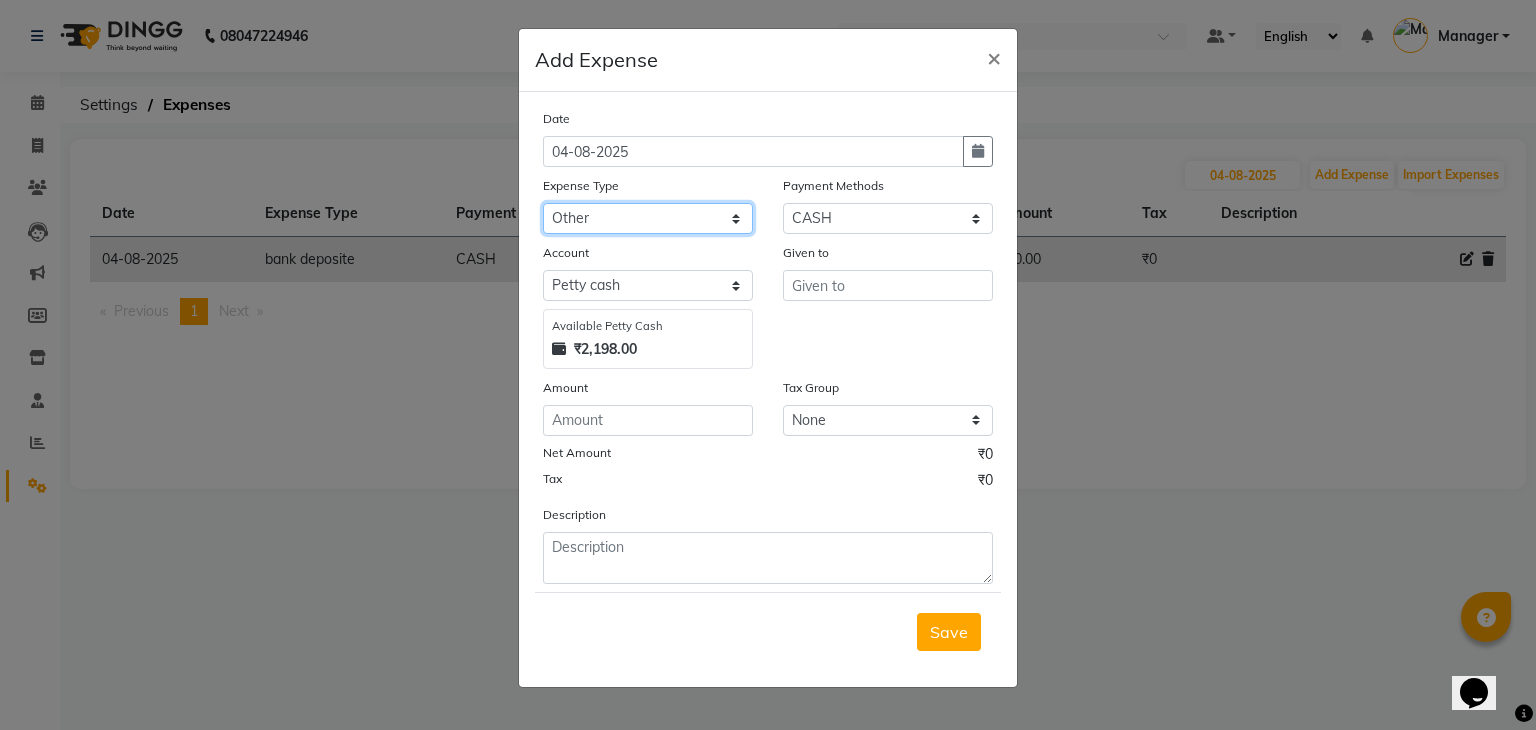 click on "Select acetone Advance Salary bank deposite BBMP Beauty products Bed charges BIRTHDAY CAKE Bonus Carpenter CASH EXPENSE VOUCHER Cash handover chocolate for store cleaning things Client Refreshment coconut water for clients COFFEE coffee cup coffee powder Commission Conveyance Cotton Courier decoration Diesel for generator Donation Drinking Water Electricity Eyelashes return Face mask floor cleaner flowers daily garbage generator diesel green tea GST handover HANDWASH House Keeping Material House keeping Salary Incentive Internet Bill juice LAUNDRY Maintainance Marketing Medical Membership Milk Milk miscelleneous Naturals salon NEWSPAPER O T Other Pantry PETROL Phone Bill Plants plumber pooja items Porter priest Product Purchase product return Product sale puja items RAPIDO Refund Rent Shop Rent Staff Accommodation Royalty Salary Staff cab charges Staff dinner Staff Flight Ticket Staff  Hiring from another Branch Staff Snacks Stationary STORE OPENING CHARGE sugar sweets TEAM DINNER TIPS Tissue Transgender" 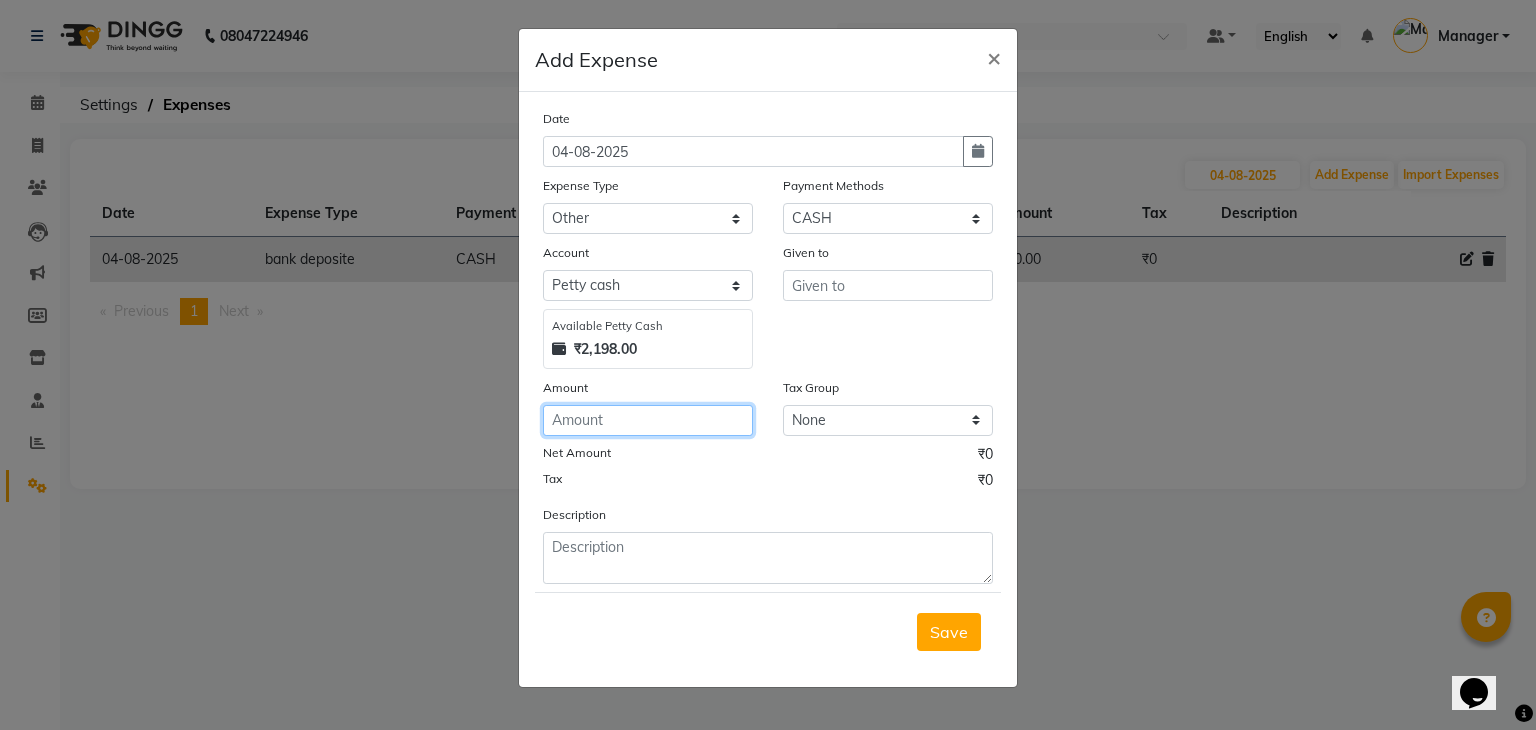 click 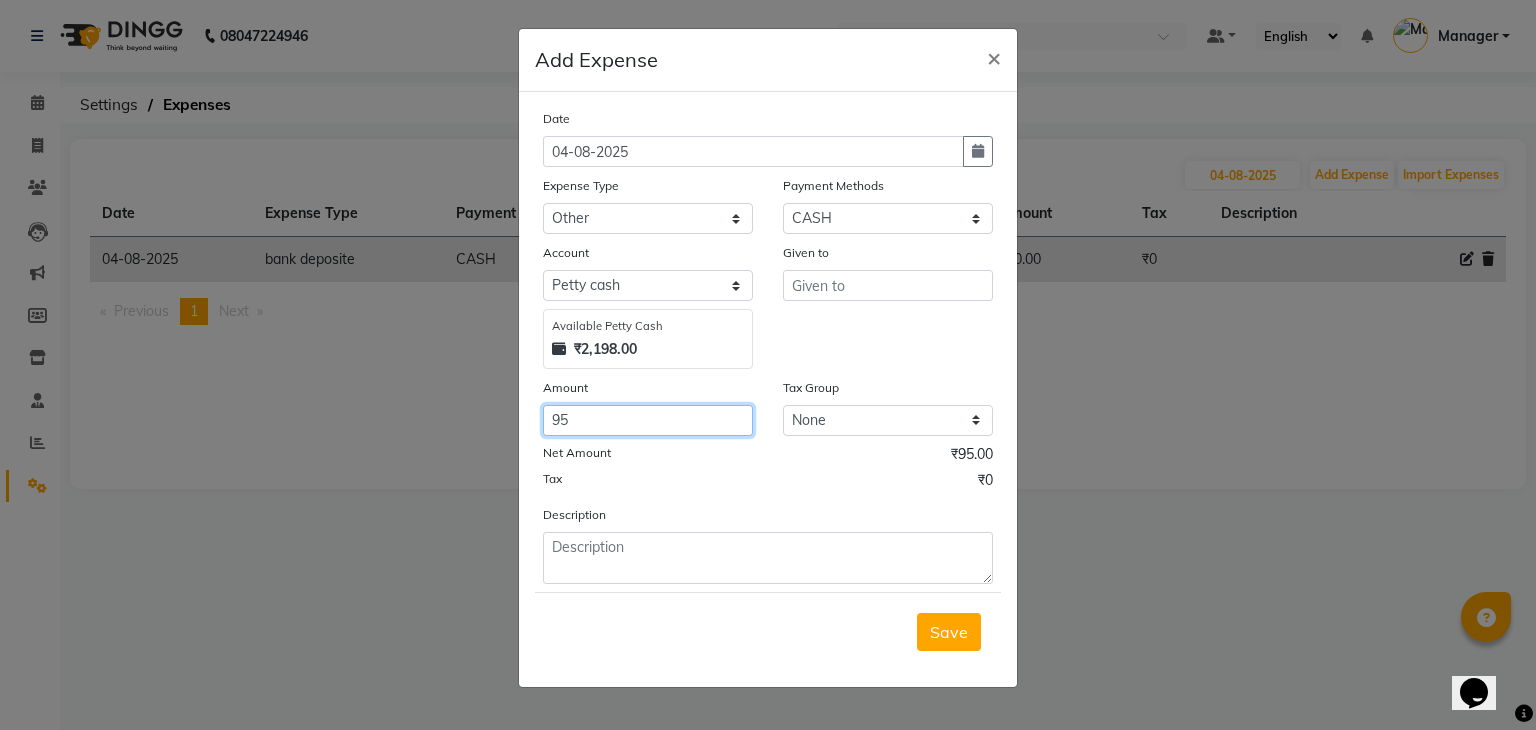 type on "95" 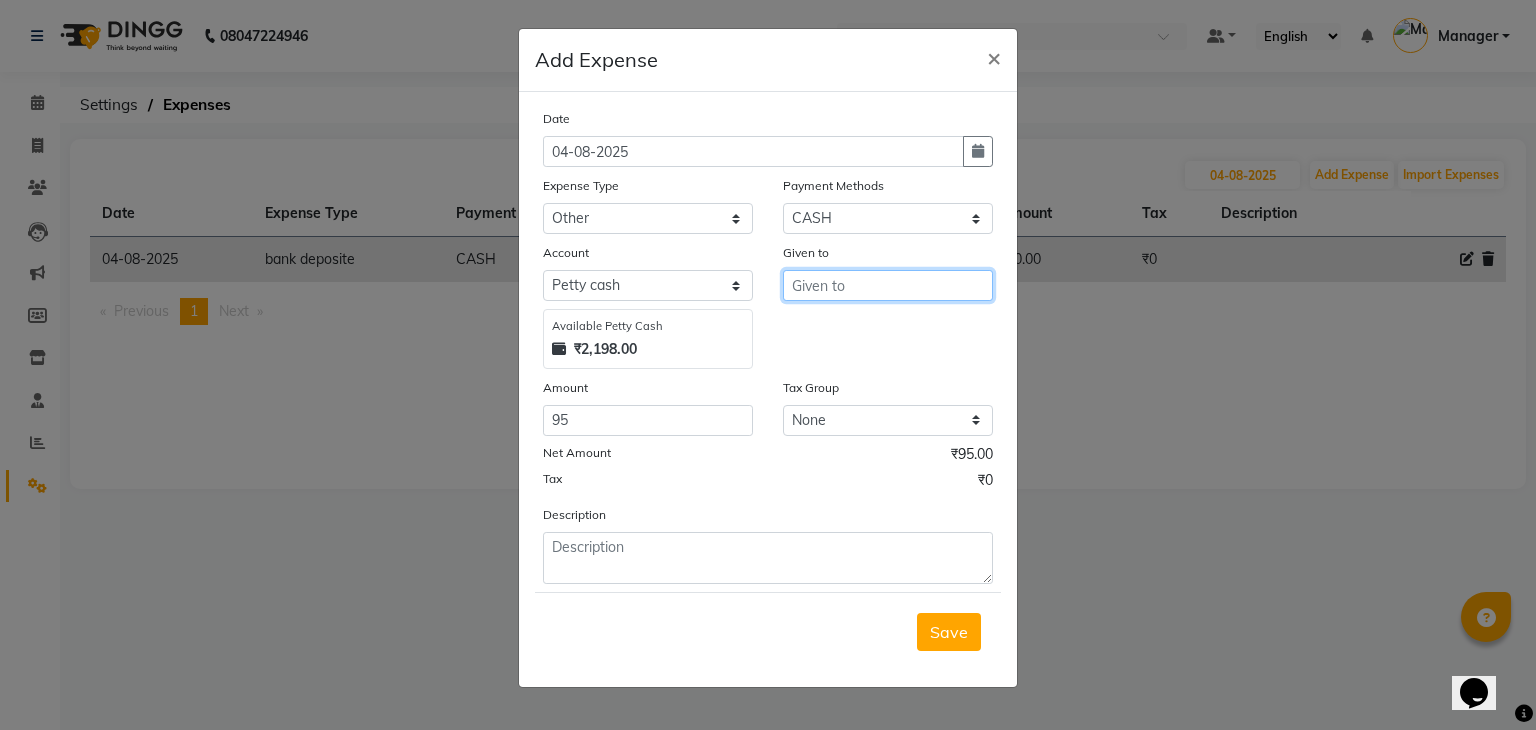 click at bounding box center (888, 285) 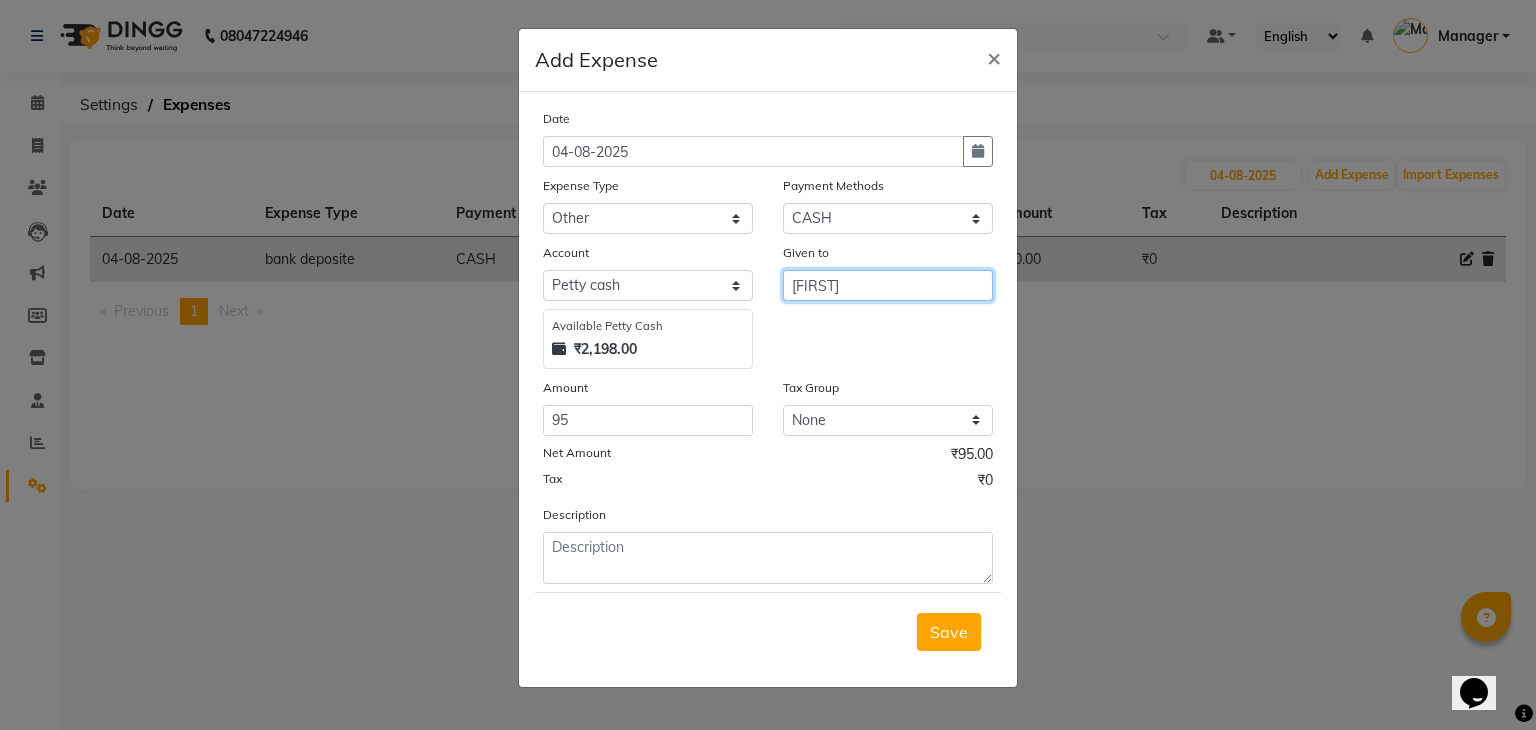 type on "[FIRST]" 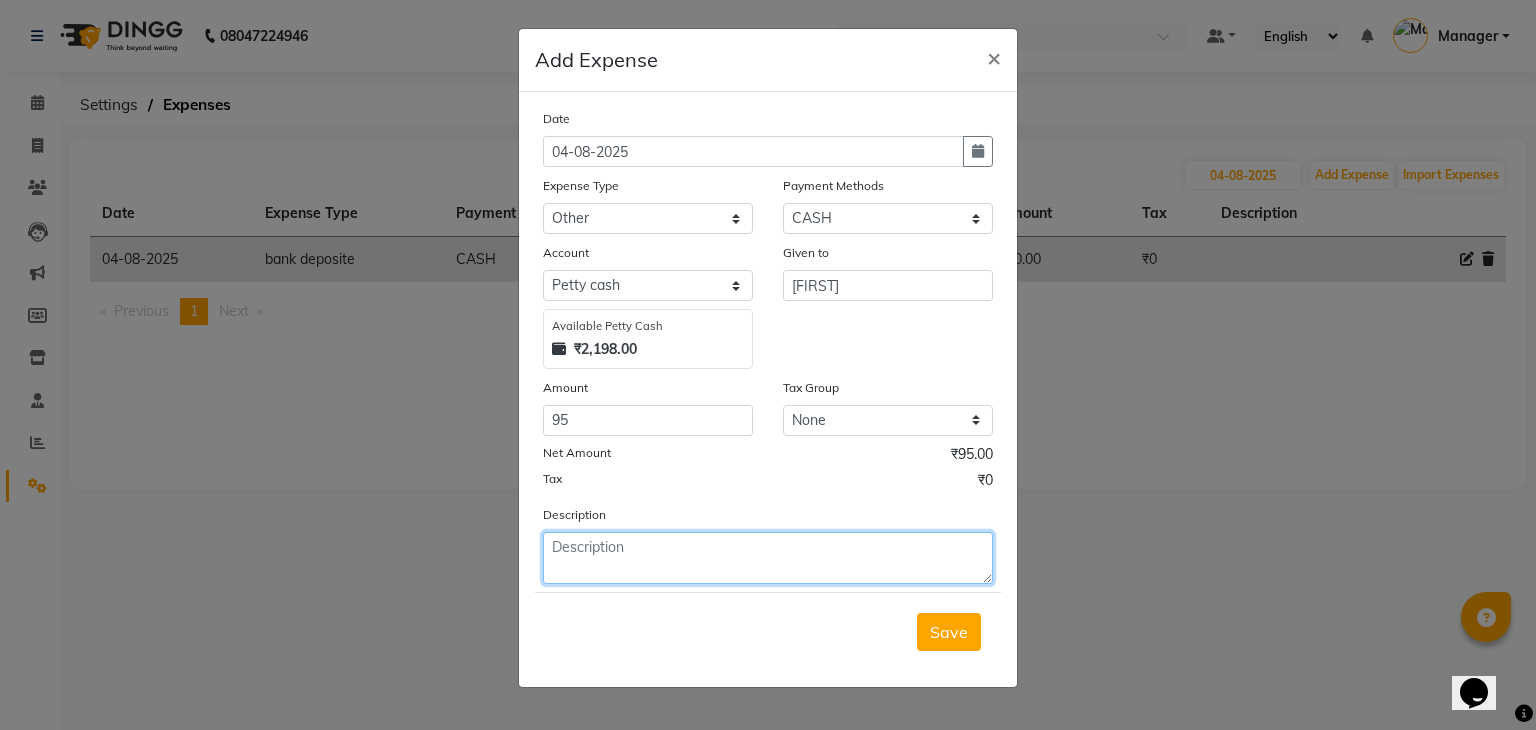 click 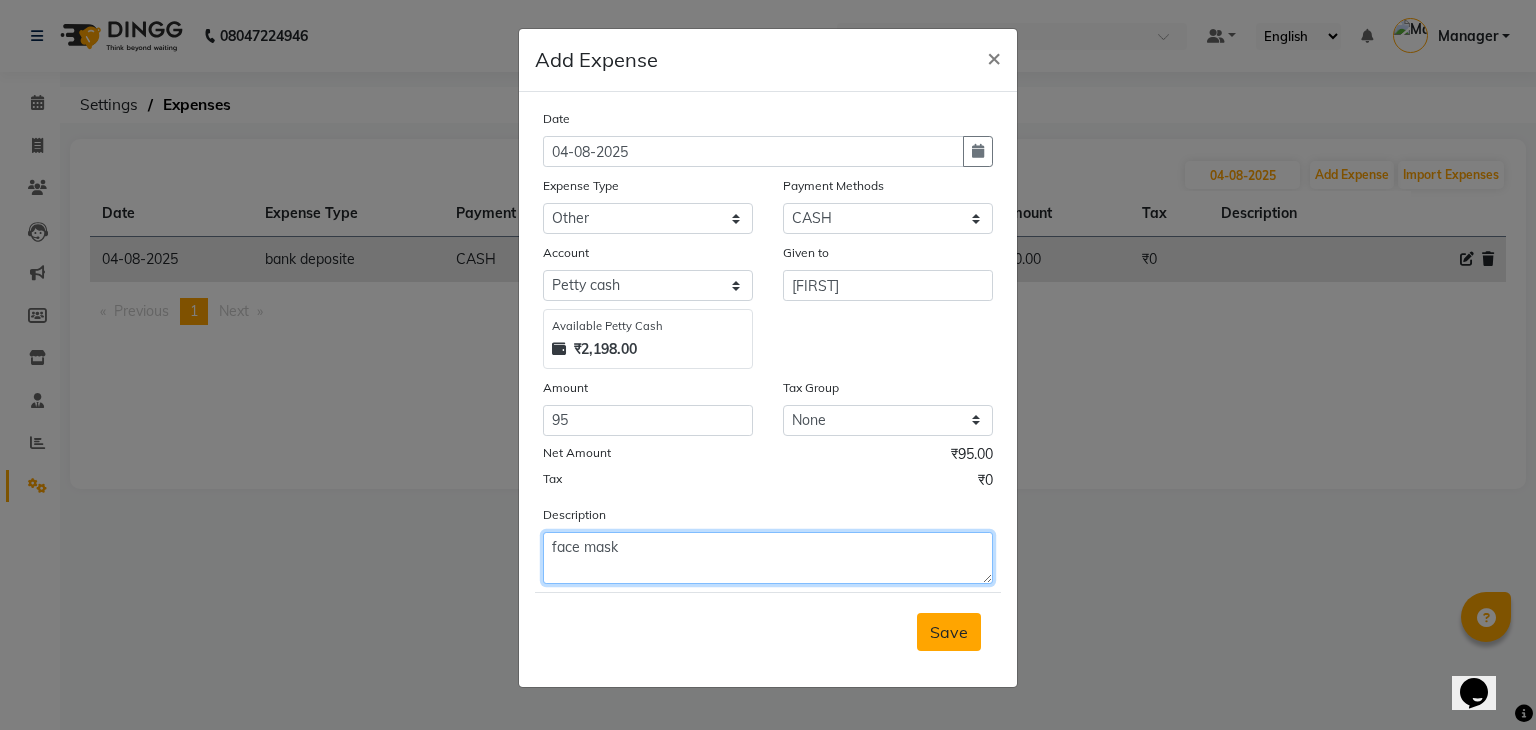 type on "face mask" 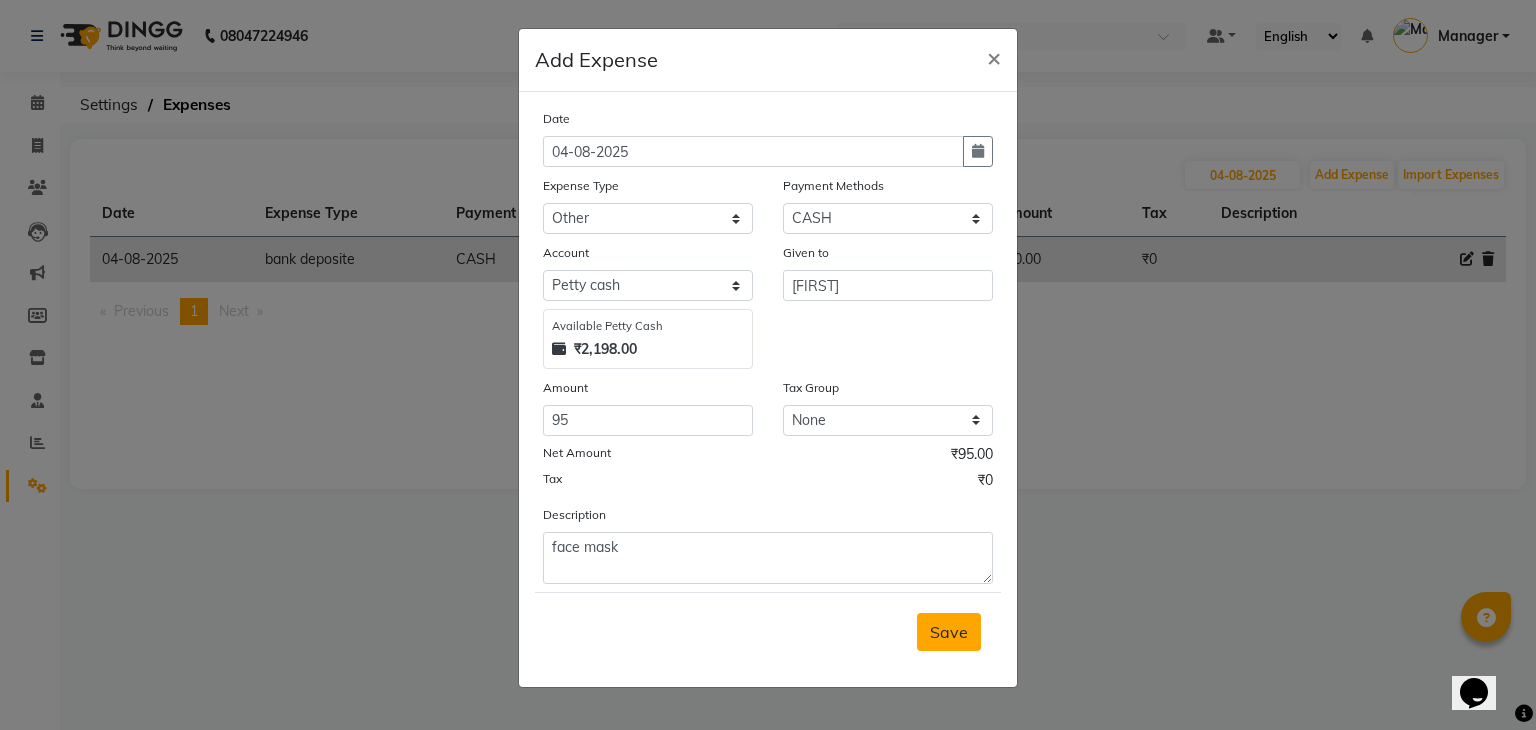 click on "Save" at bounding box center [949, 632] 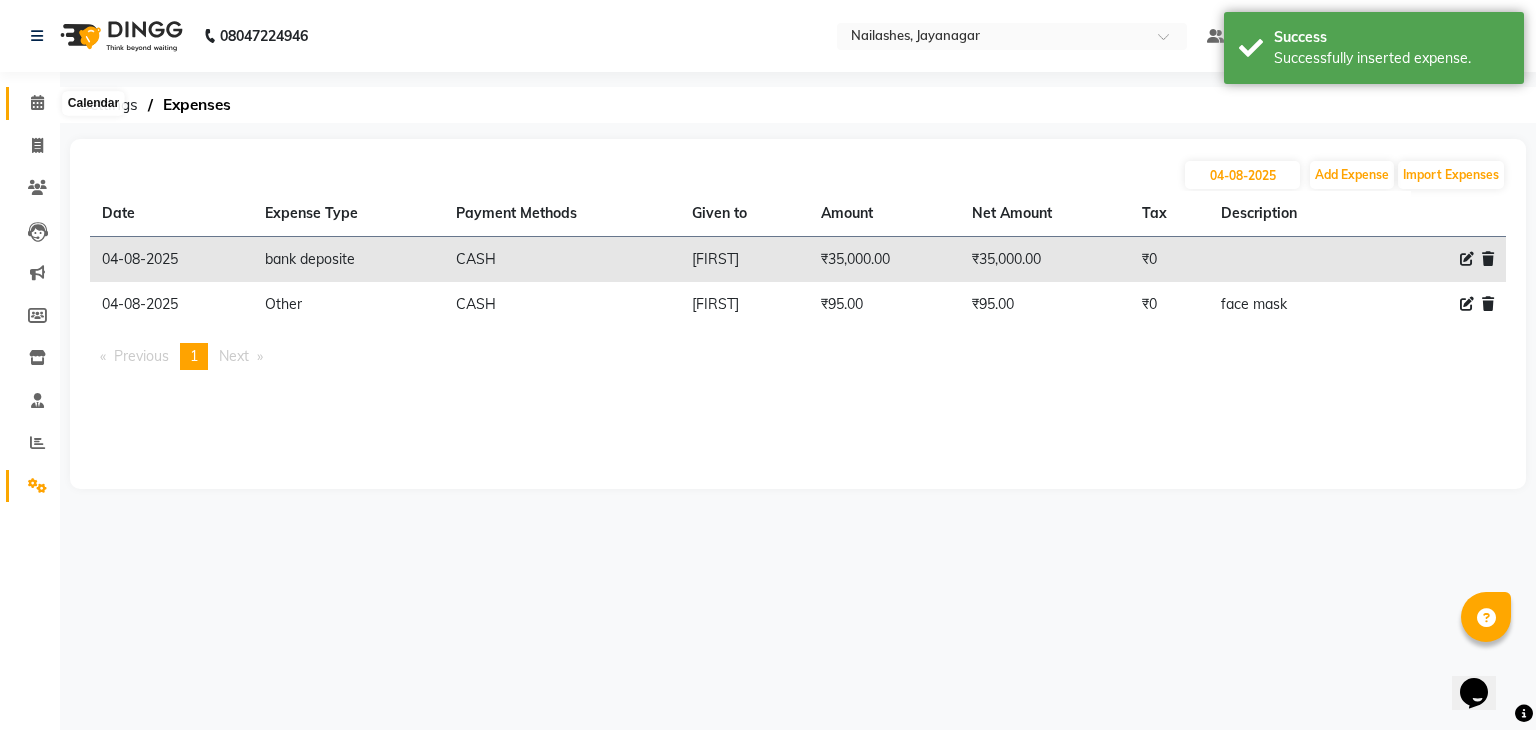 click 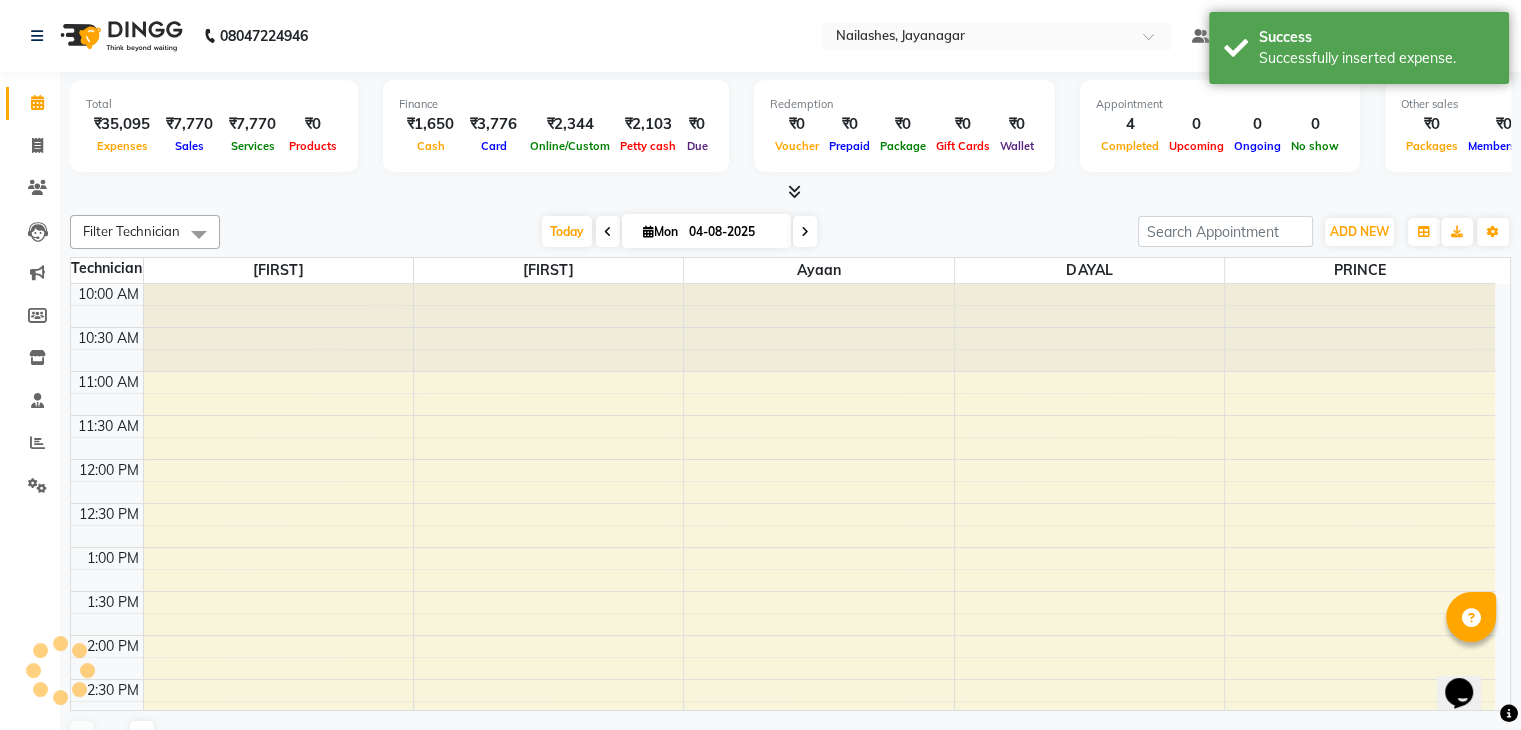 scroll, scrollTop: 705, scrollLeft: 0, axis: vertical 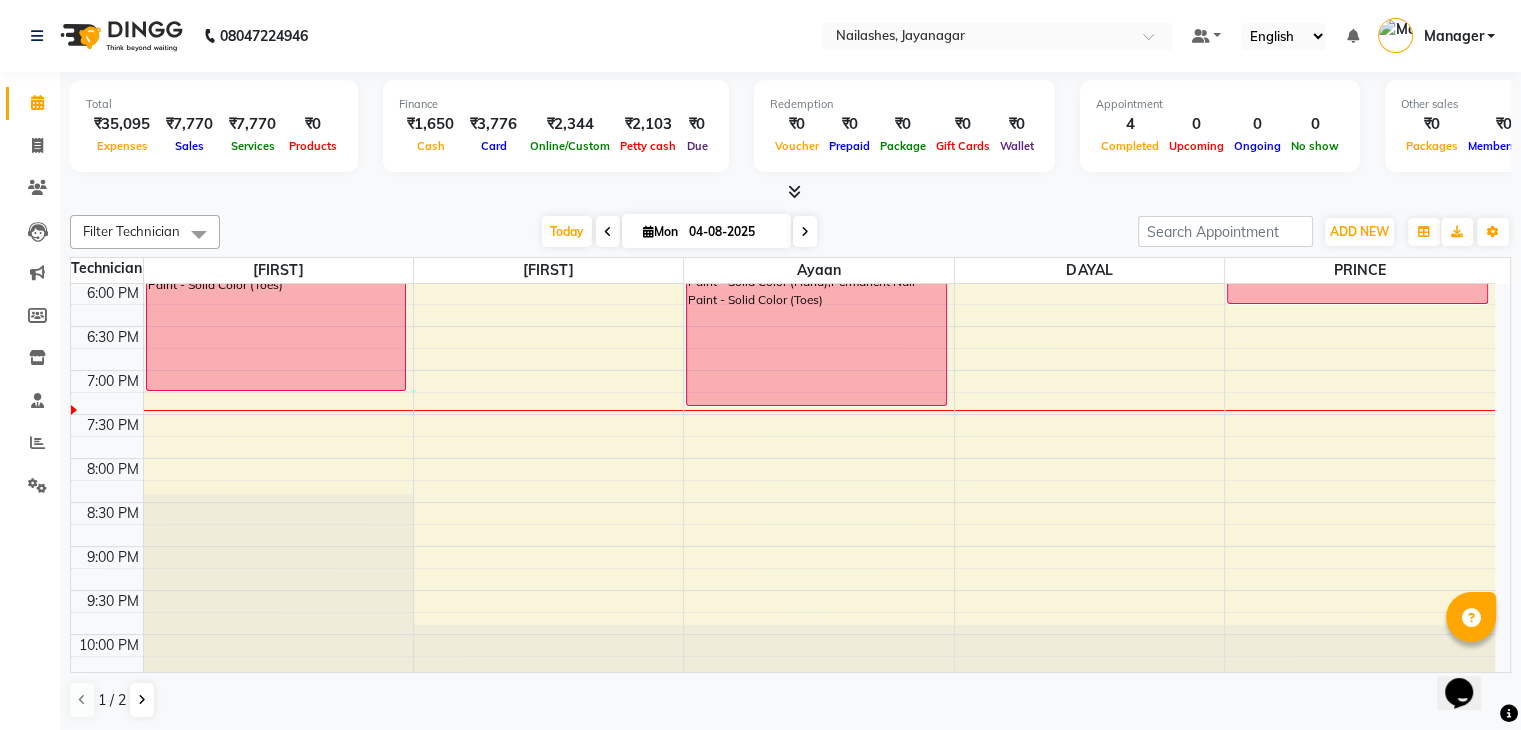 click at bounding box center (794, 191) 